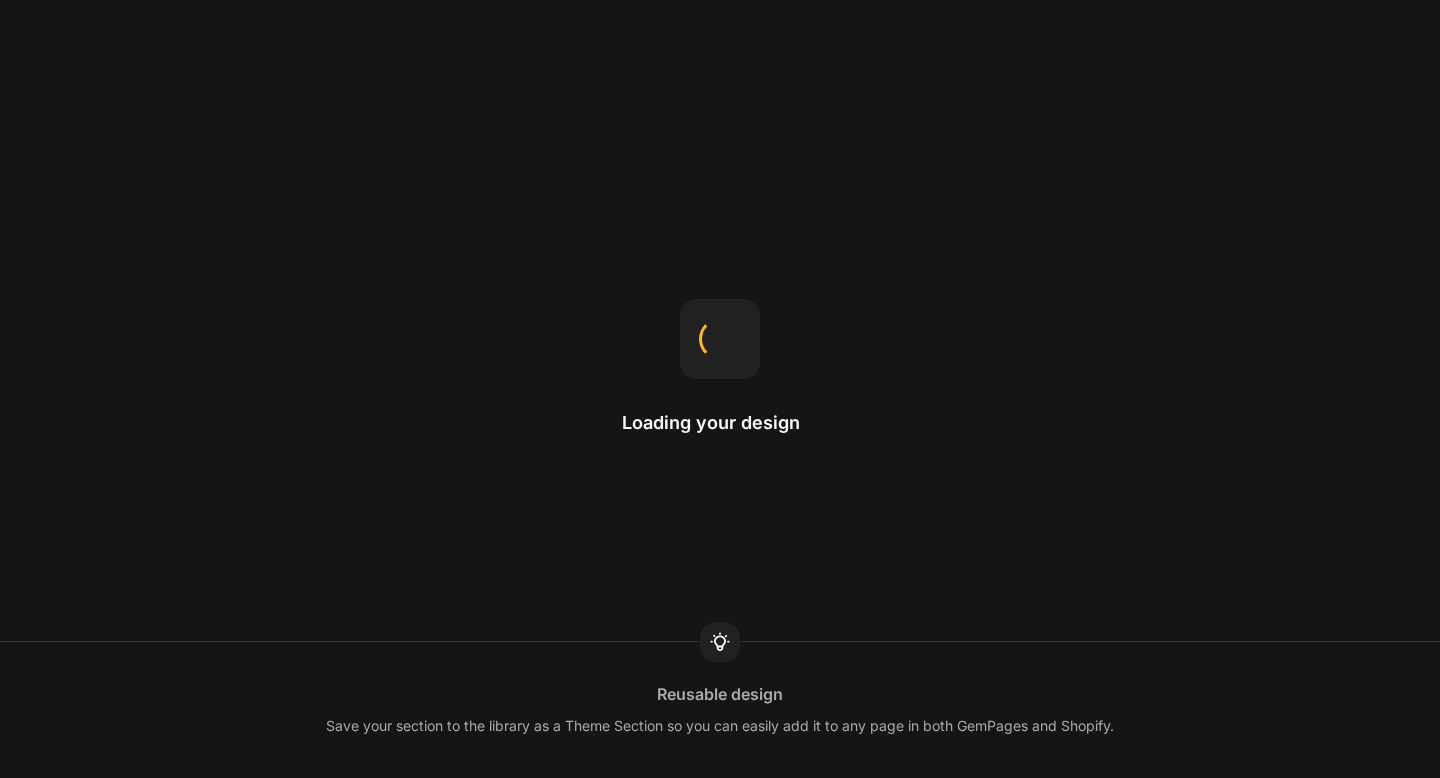 scroll, scrollTop: 0, scrollLeft: 0, axis: both 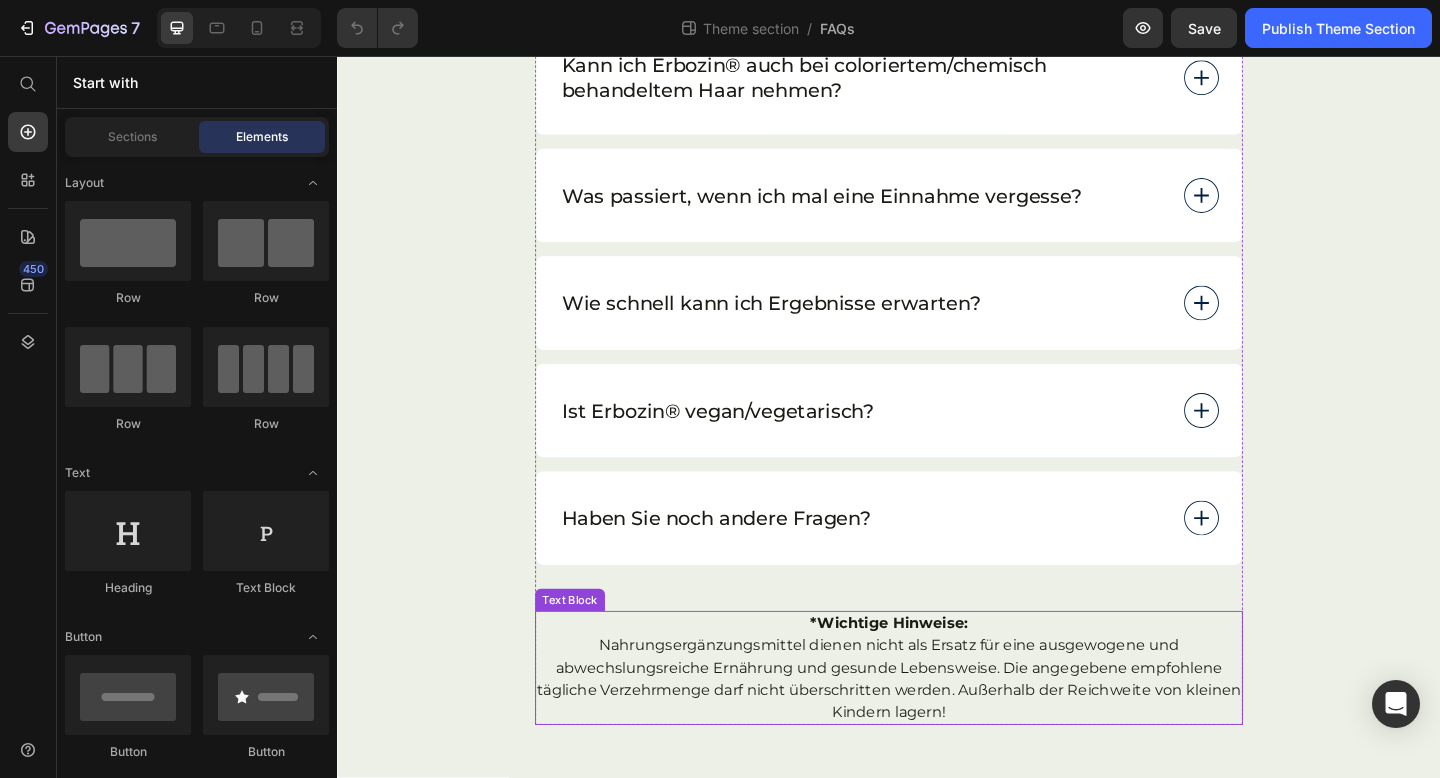click on "Nahrungsergänzungsmittel dienen nicht als Ersatz für eine ausgewogene und abwechslungsreiche Ernährung und gesunde Lebensweise. Die angegebene empfohlene tägliche Verzehrmenge darf nicht überschritten werden. Außerhalb der Reichweite von kleinen Kindern lagern!" at bounding box center [937, 734] 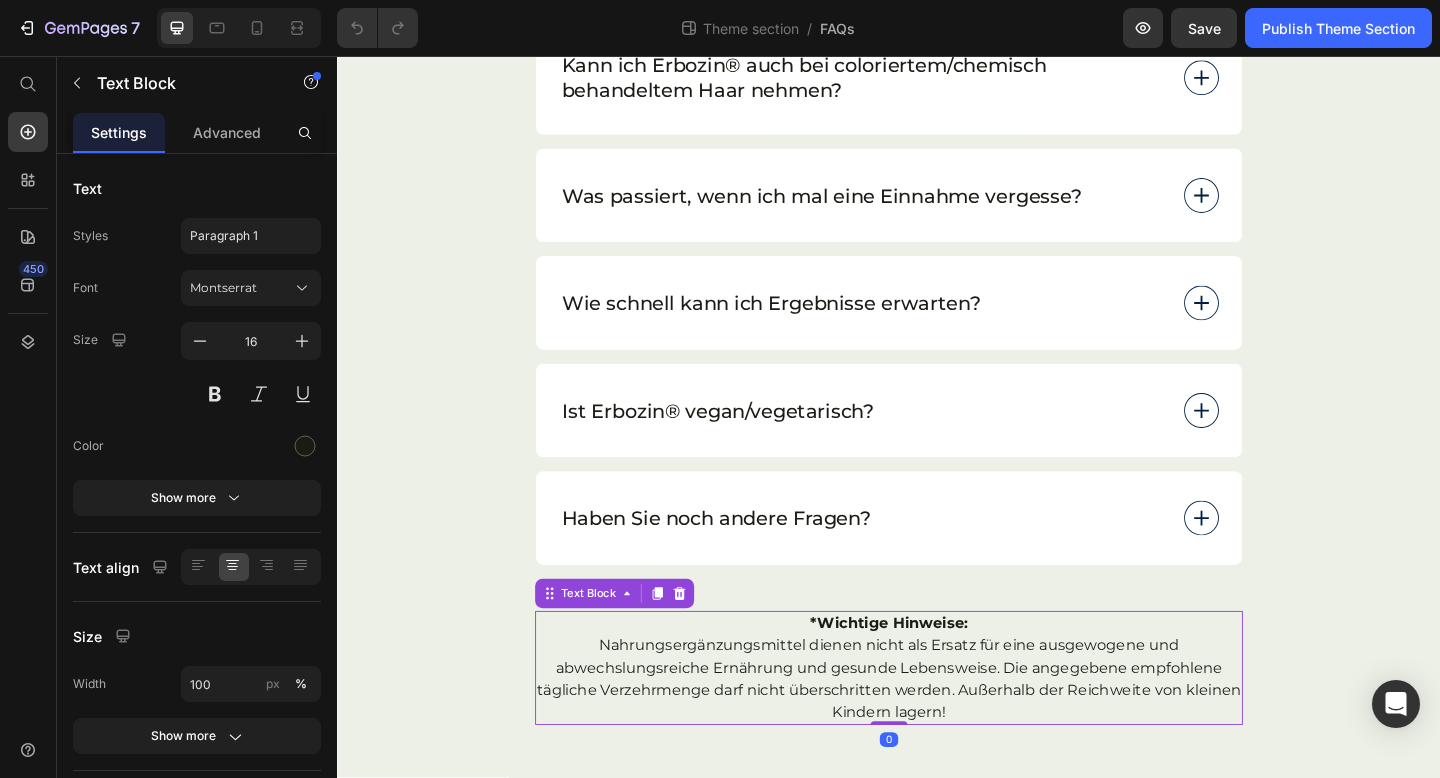 click on "*Wichtige Hinweise:" at bounding box center (937, 673) 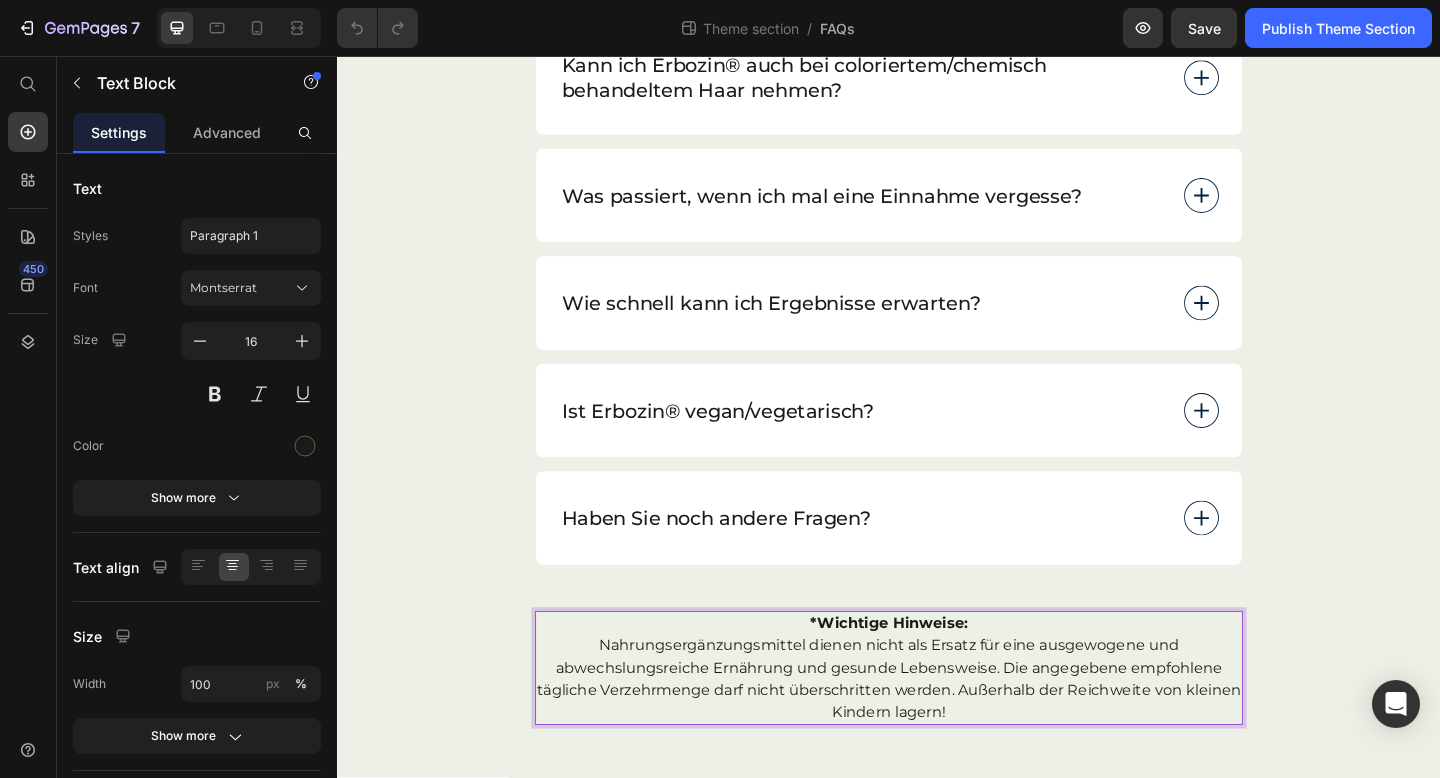 click on "*Wichtige Hinweise:" at bounding box center (937, 673) 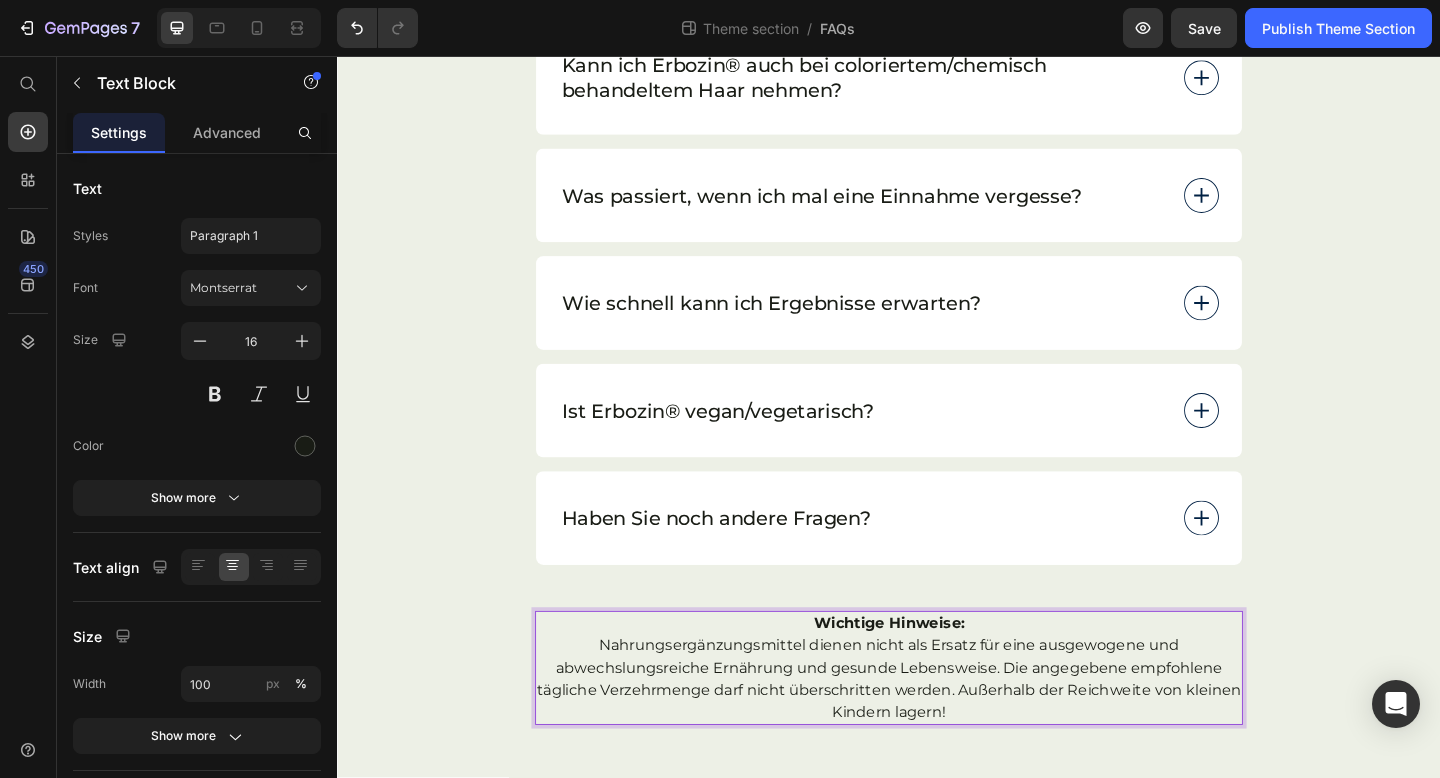 click on "Nahrungsergänzungsmittel dienen nicht als Ersatz für eine ausgewogene und abwechslungsreiche Ernährung und gesunde Lebensweise. Die angegebene empfohlene tägliche Verzehrmenge darf nicht überschritten werden. Außerhalb der Reichweite von kleinen Kindern lagern!" at bounding box center [937, 734] 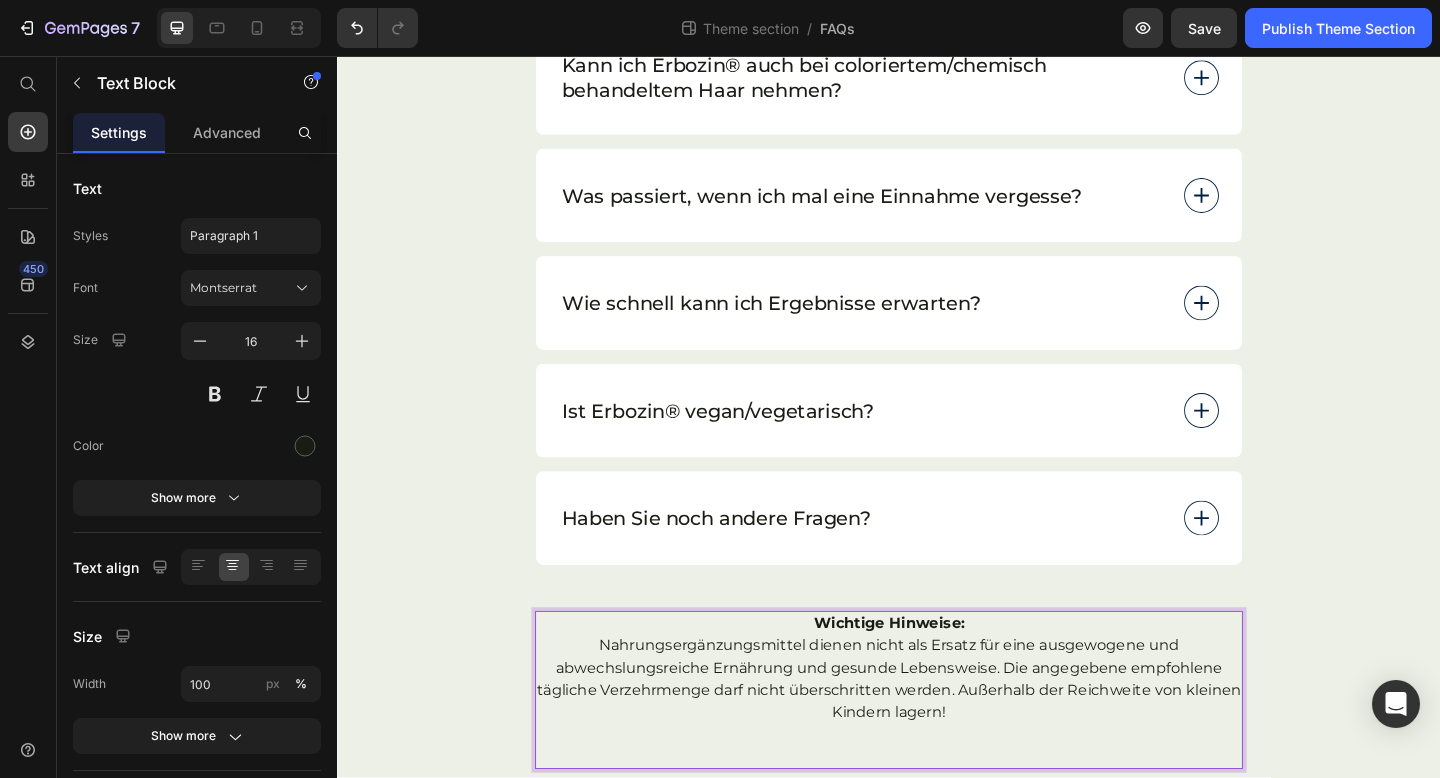 scroll, scrollTop: 1478, scrollLeft: 0, axis: vertical 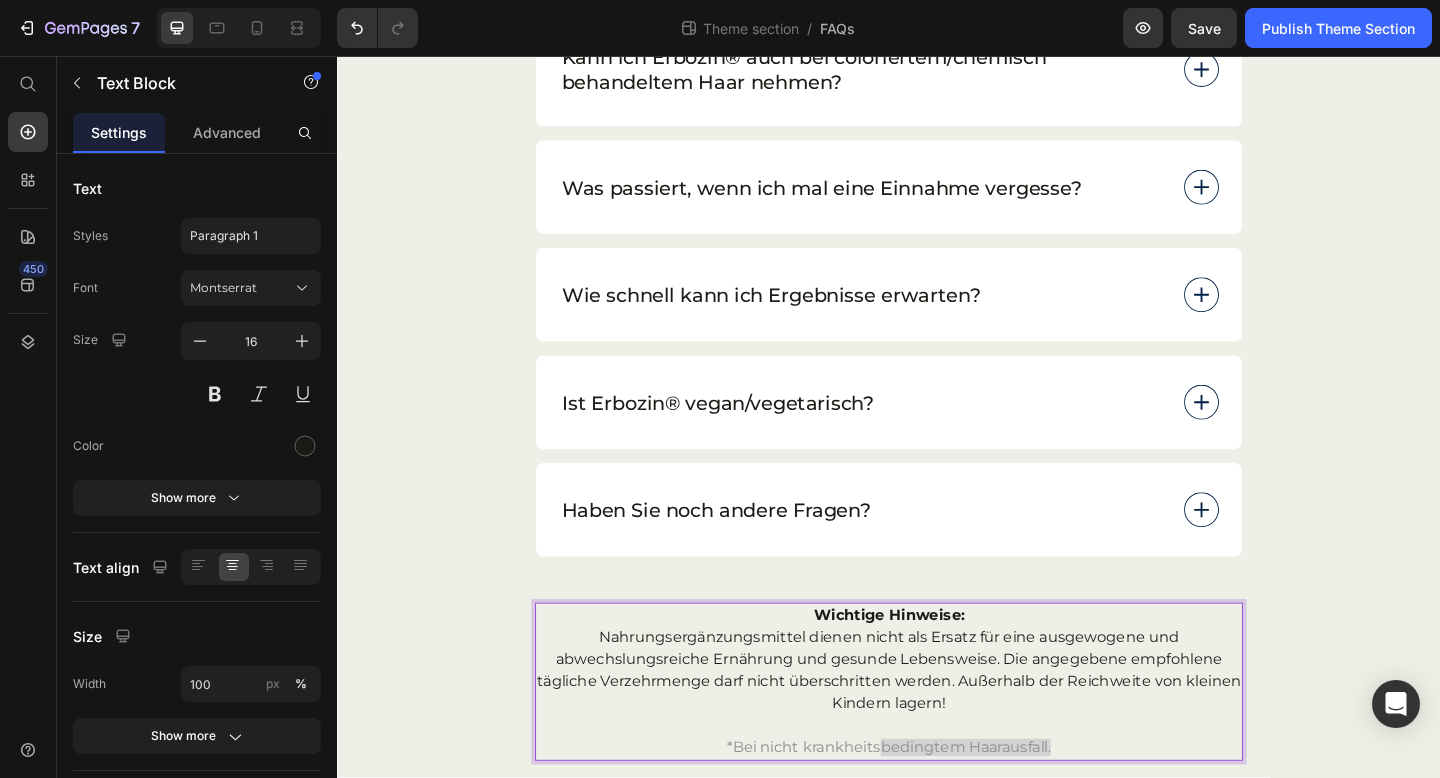 click on "Nahrungsergänzungsmittel dienen nicht als Ersatz für eine ausgewogene und abwechslungsreiche Ernährung und gesunde Lebensweise. Die angegebene empfohlene tägliche Verzehrmenge darf nicht überschritten werden. Außerhalb der Reichweite von kleinen Kindern lagern!" at bounding box center (937, 725) 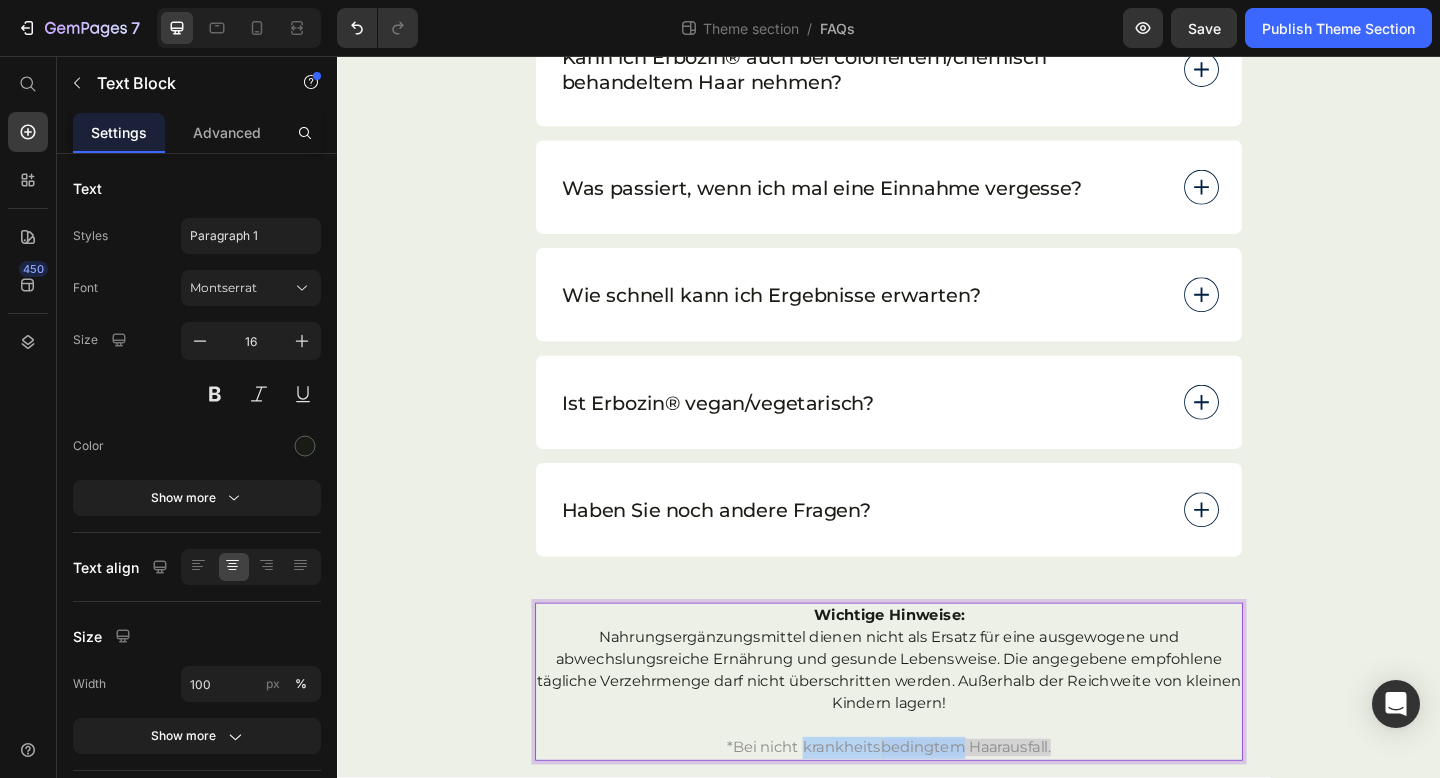 click on "bedingtem Haarausfall." at bounding box center (1020, 808) 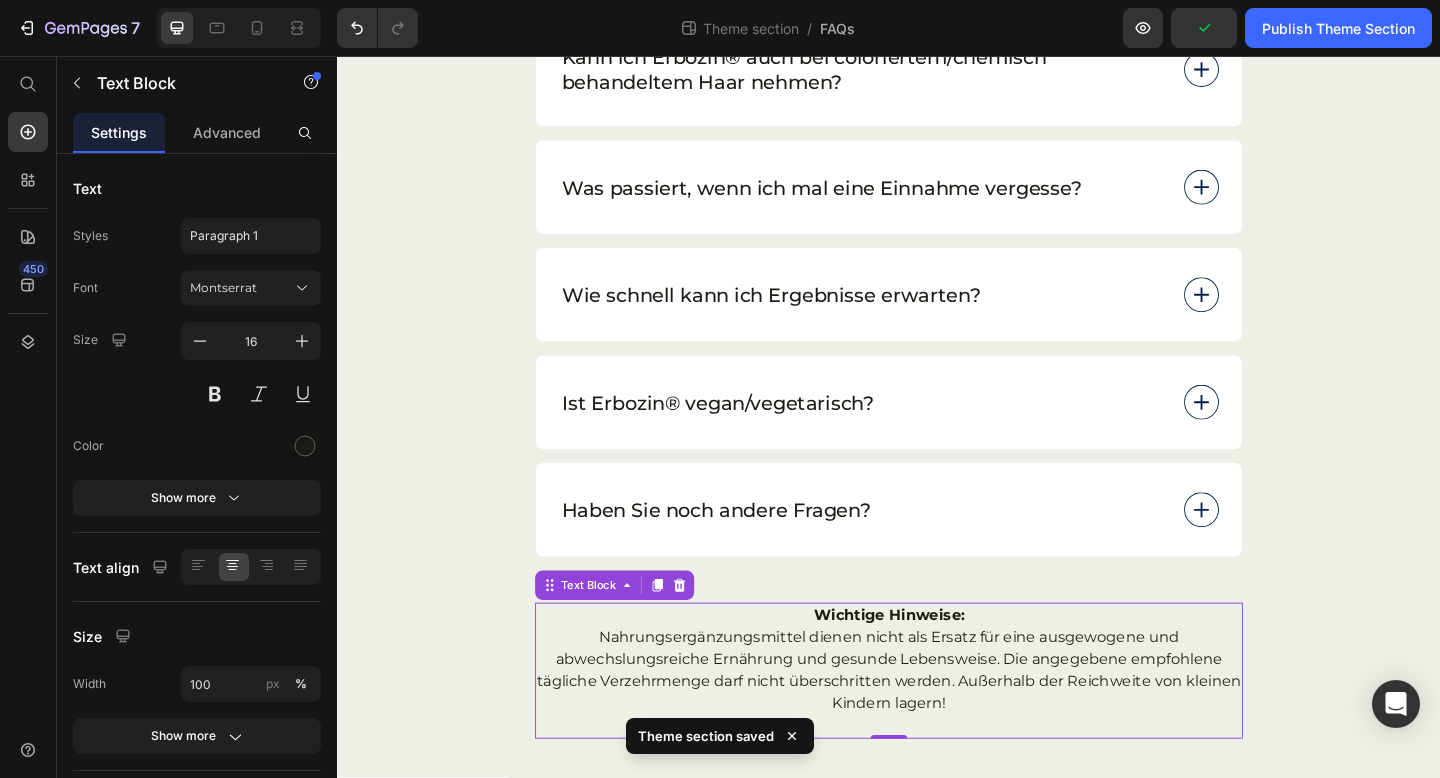 click at bounding box center (937, 785) 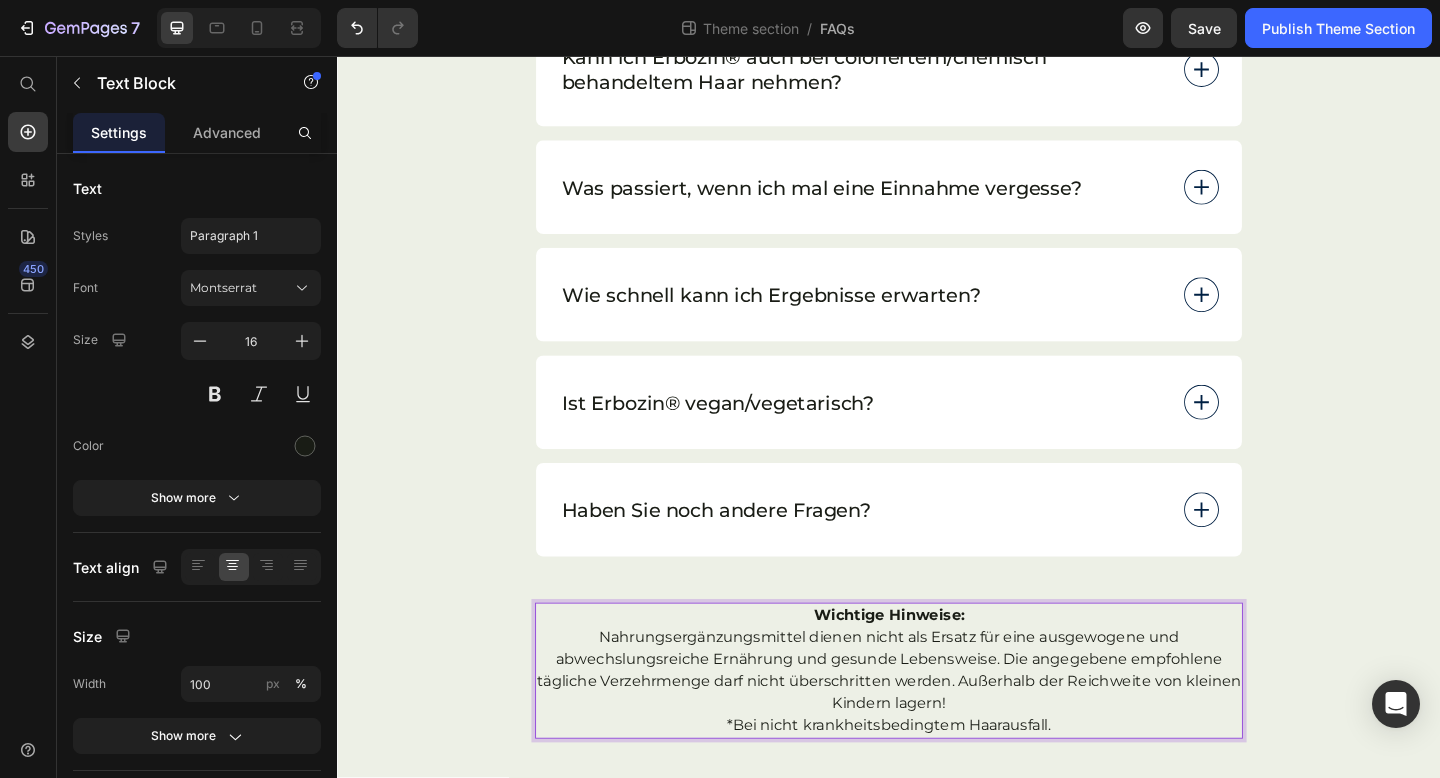 click on "Nahrungsergänzungsmittel dienen nicht als Ersatz für eine ausgewogene und abwechslungsreiche Ernährung und gesunde Lebensweise. Die angegebene empfohlene tägliche Verzehrmenge darf nicht überschritten werden. Außerhalb der Reichweite von kleinen Kindern lagern!" at bounding box center (937, 725) 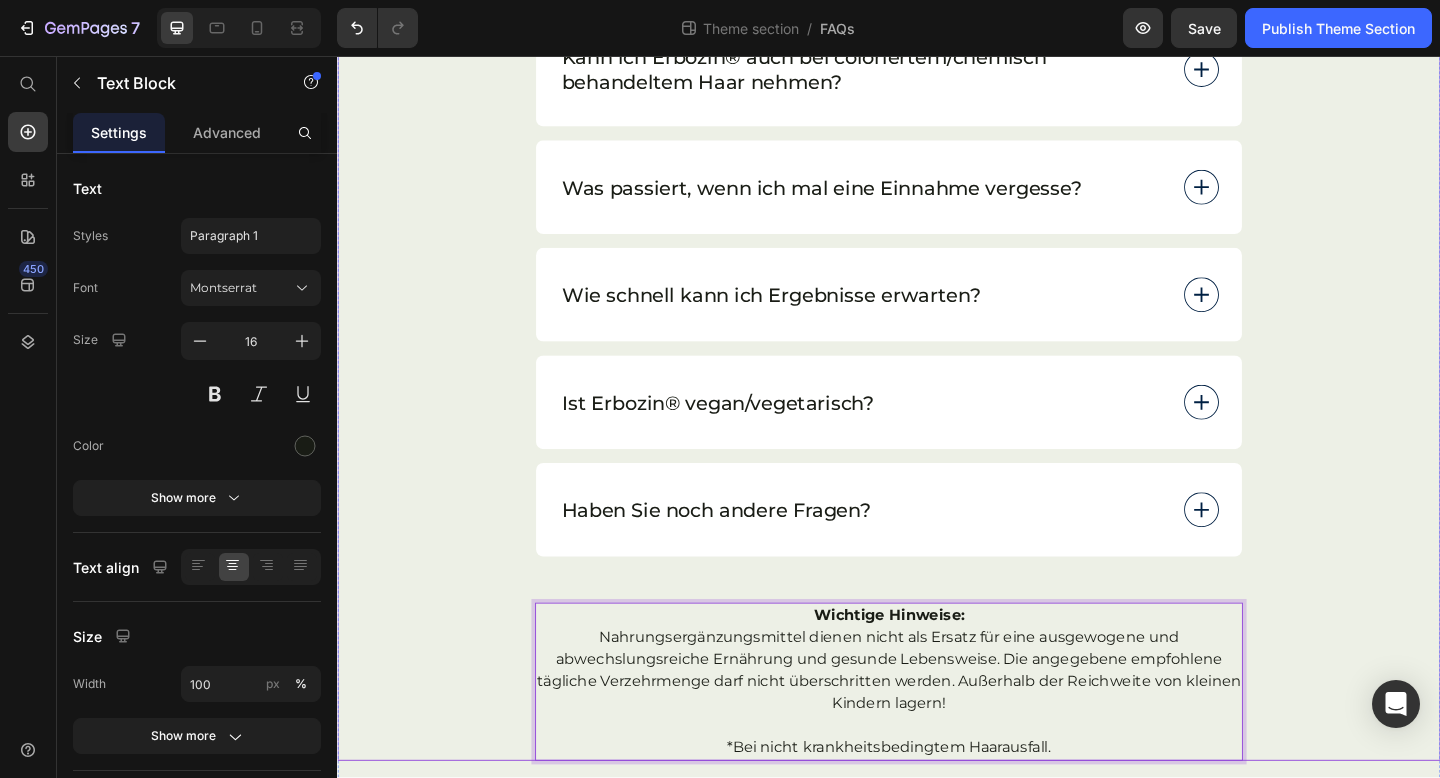 click on "Combined Shape
Wie lange sollte ich Erbozin® einnehmen?
Combined Shape
Sind Nebenwirkungen bekannt?
Combined Shape
Kann ich Erbozin® zusammen mit anderen Medikamenten einnehmen?
Combined Shape
Warum ist Erbozin® teurer als andere Haarprodukte?
Combined Shape
Funktioniert Erbozin® wirklich oder ist das nur Marketing?
Combined Shape" at bounding box center [937, -192] 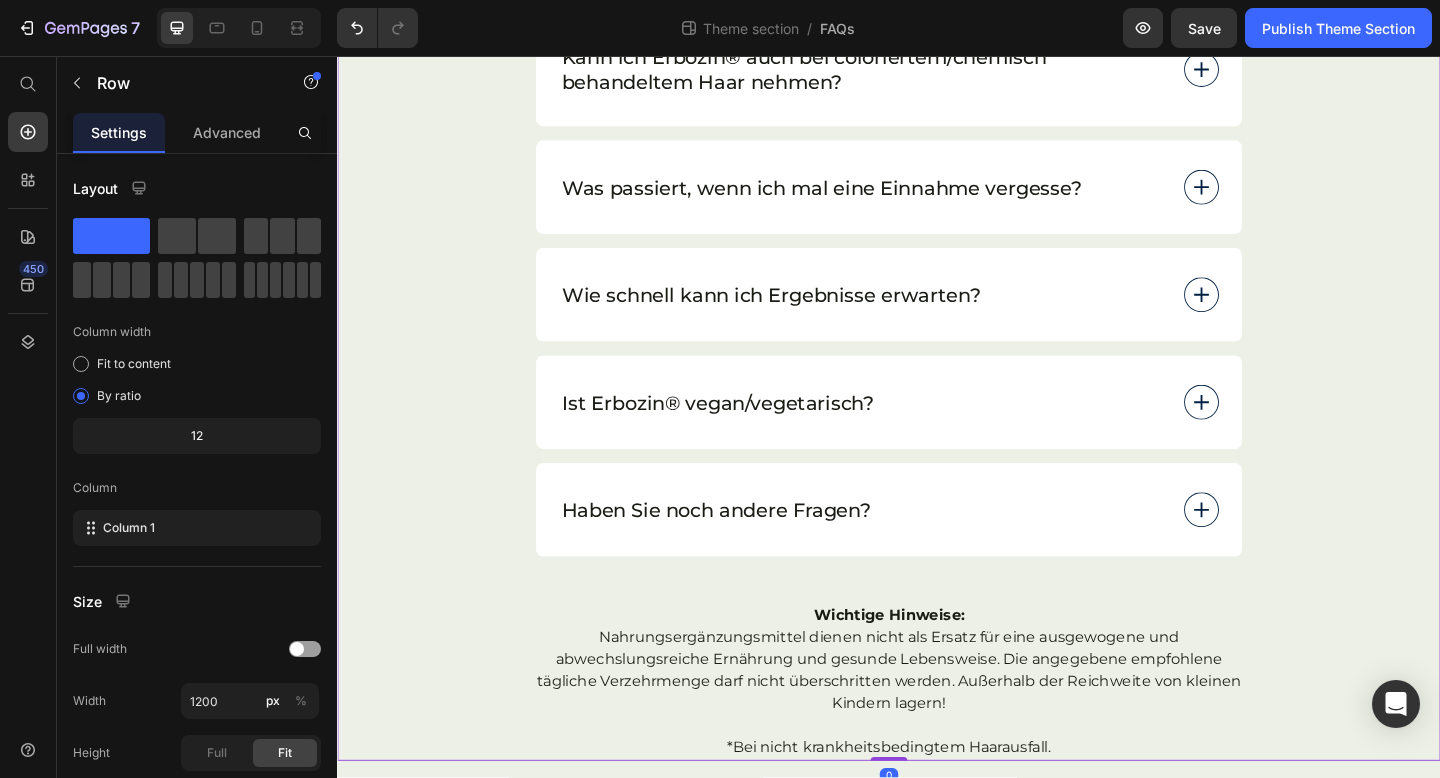 scroll, scrollTop: 1504, scrollLeft: 0, axis: vertical 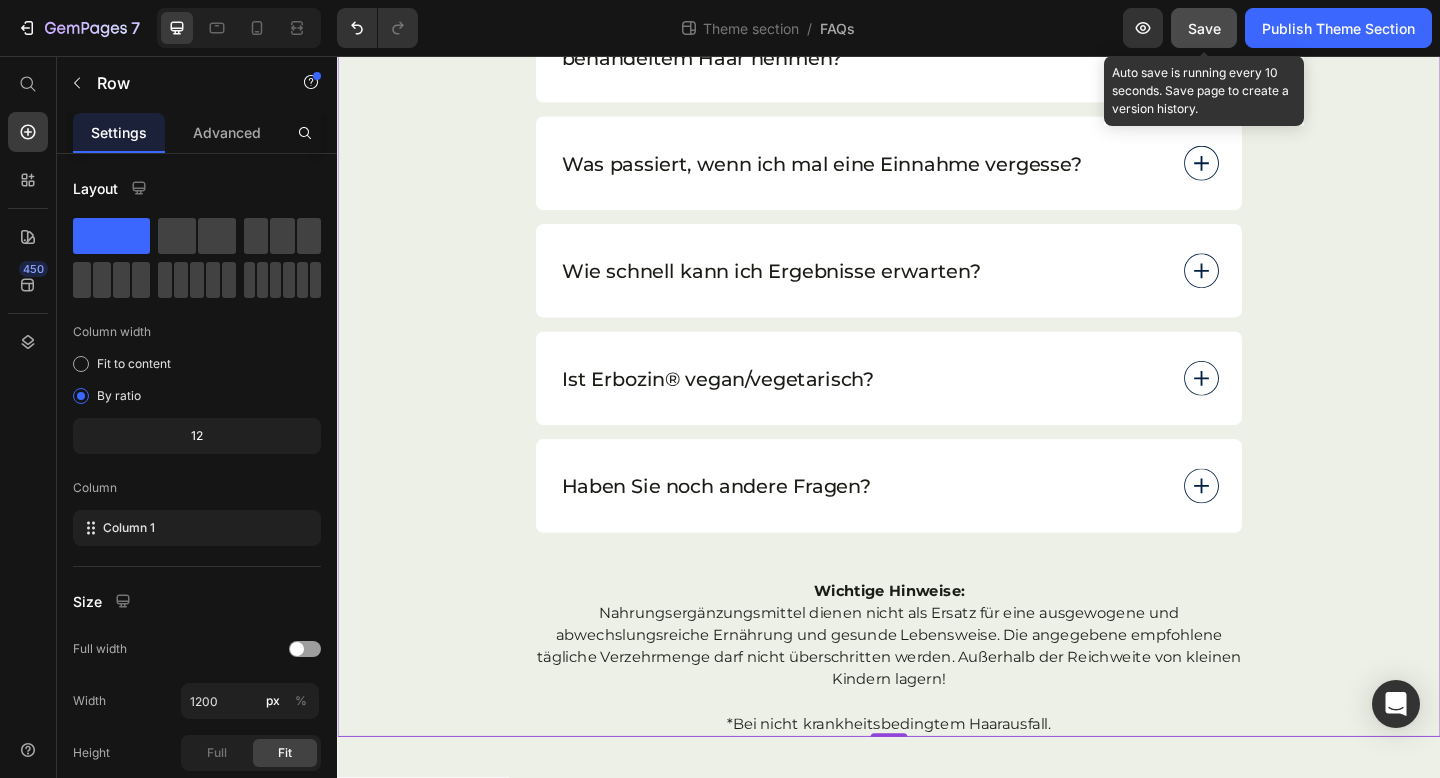 click on "Save" at bounding box center [1204, 28] 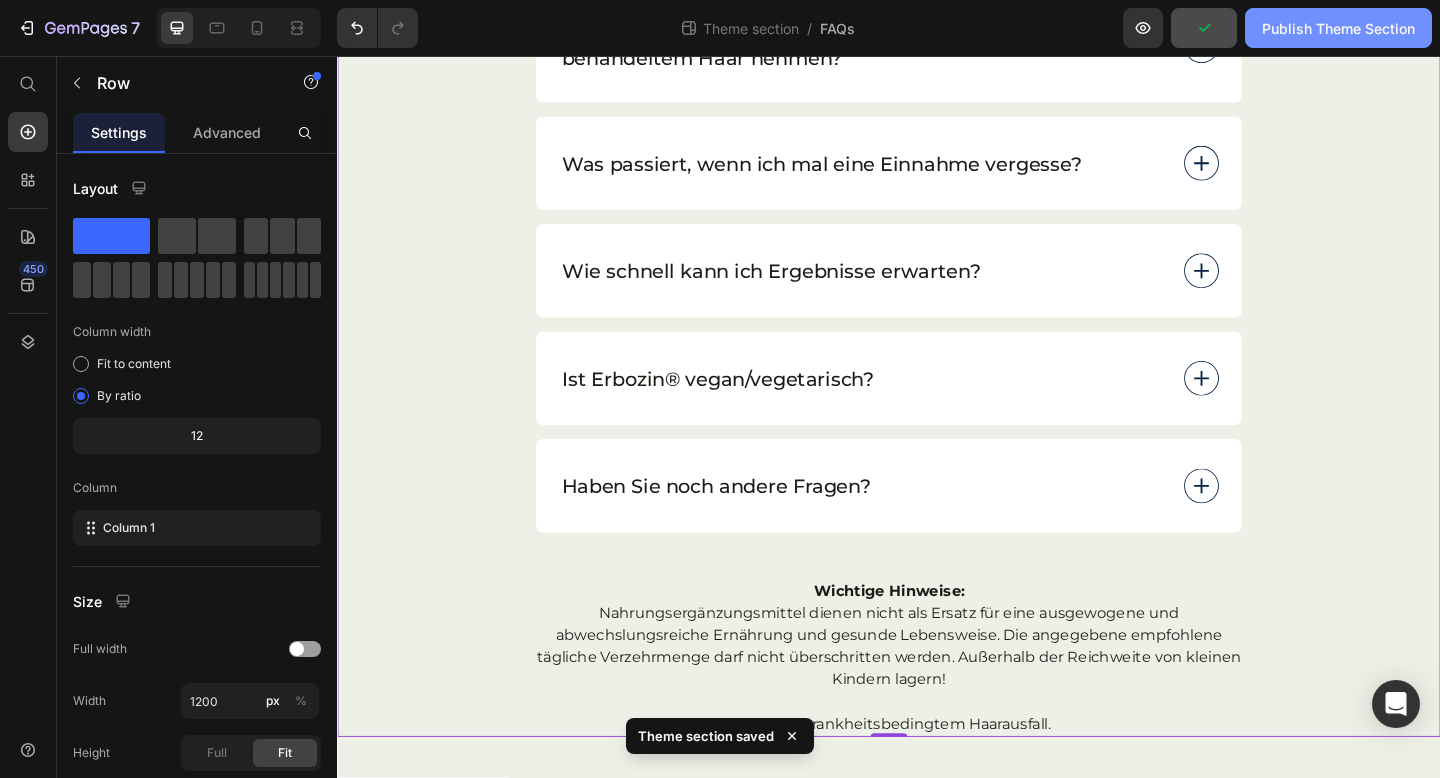 click on "Publish Theme Section" at bounding box center [1338, 28] 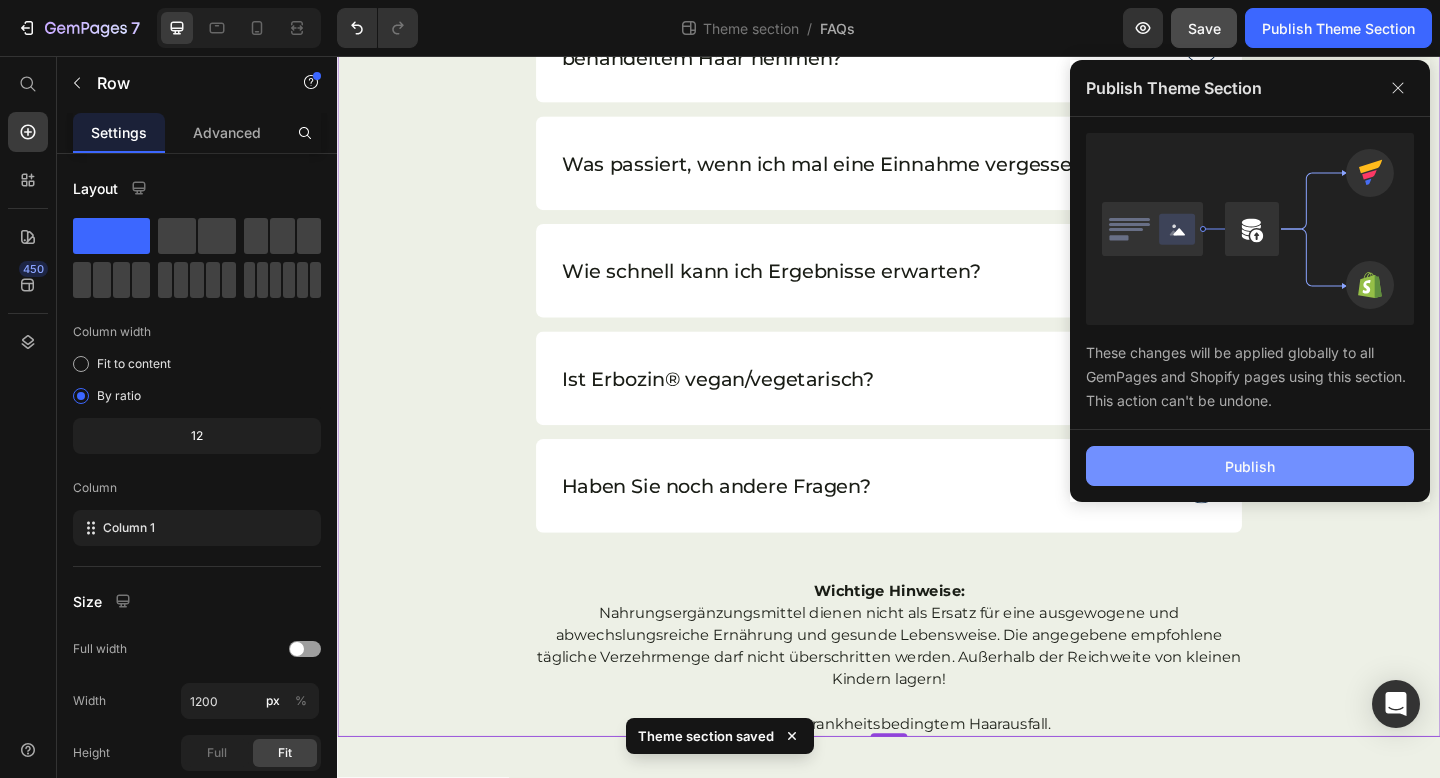 click on "Publish" 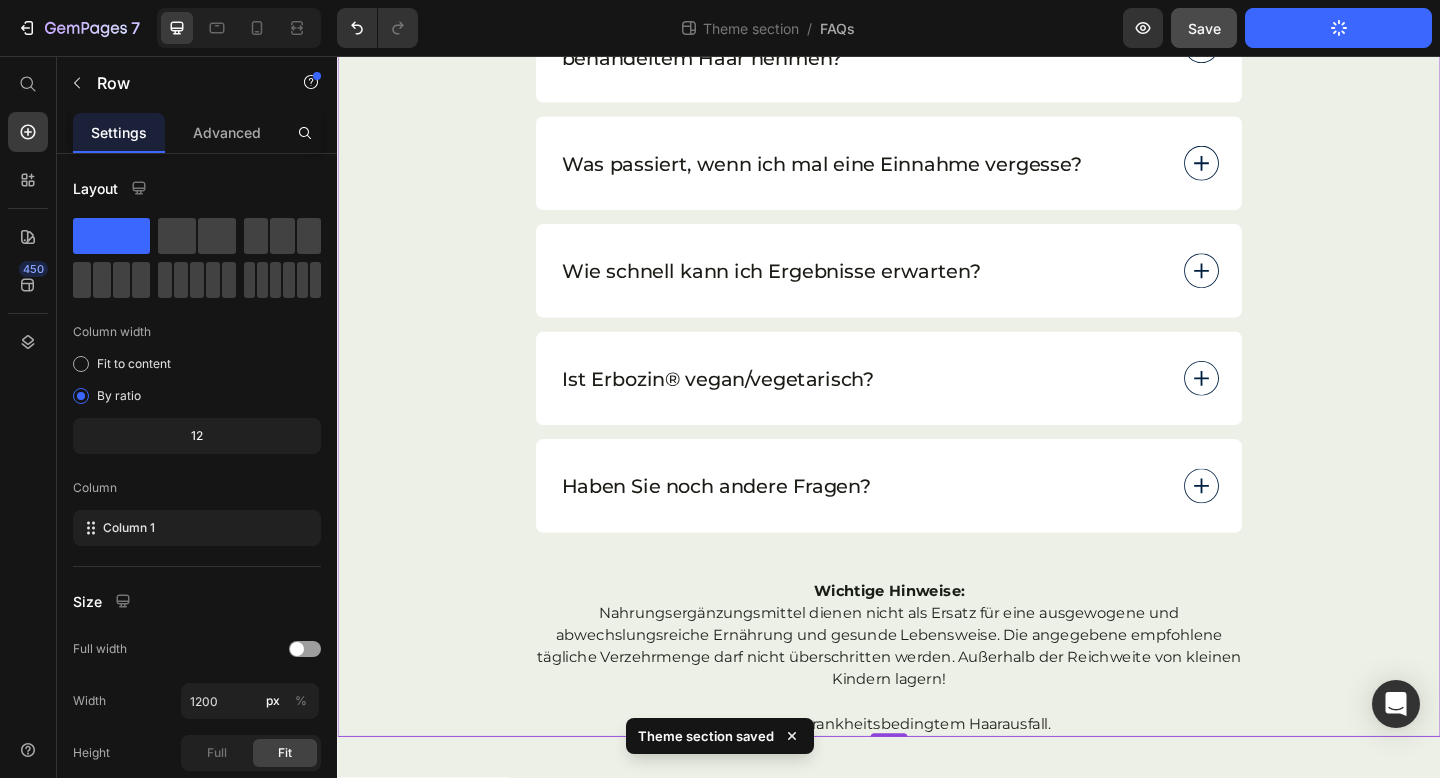 scroll, scrollTop: 1517, scrollLeft: 0, axis: vertical 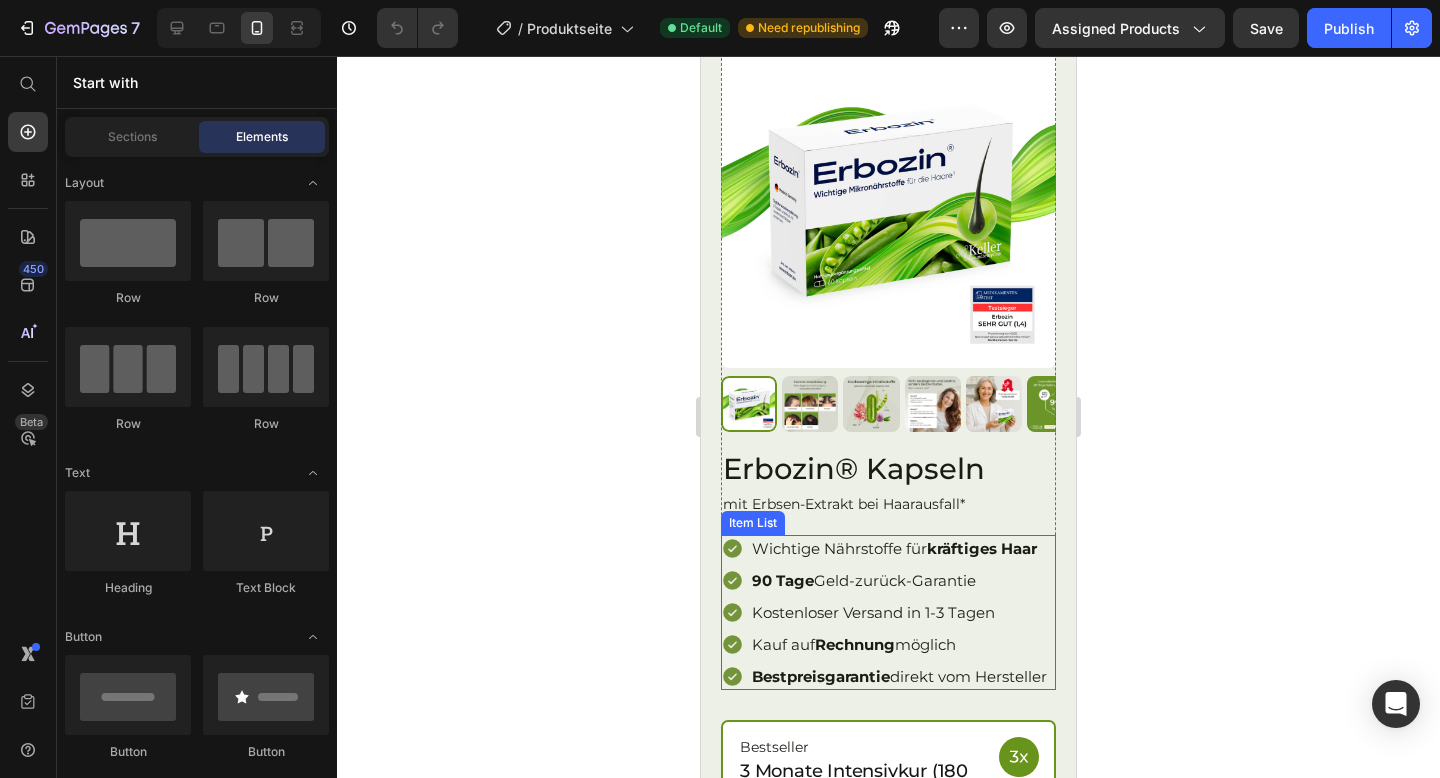 click on "kräftiges Haar" at bounding box center (982, 548) 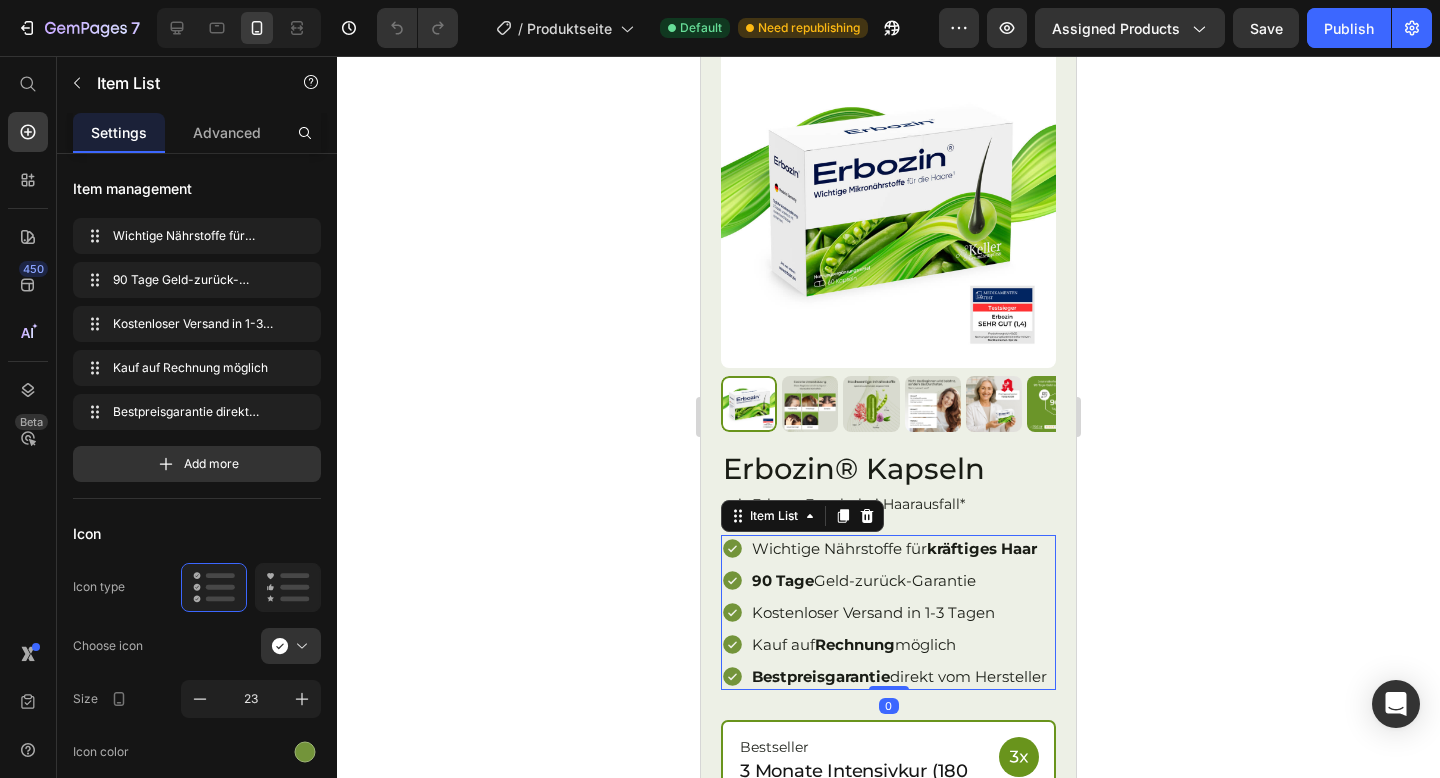 click on "kräftiges Haar" at bounding box center [982, 548] 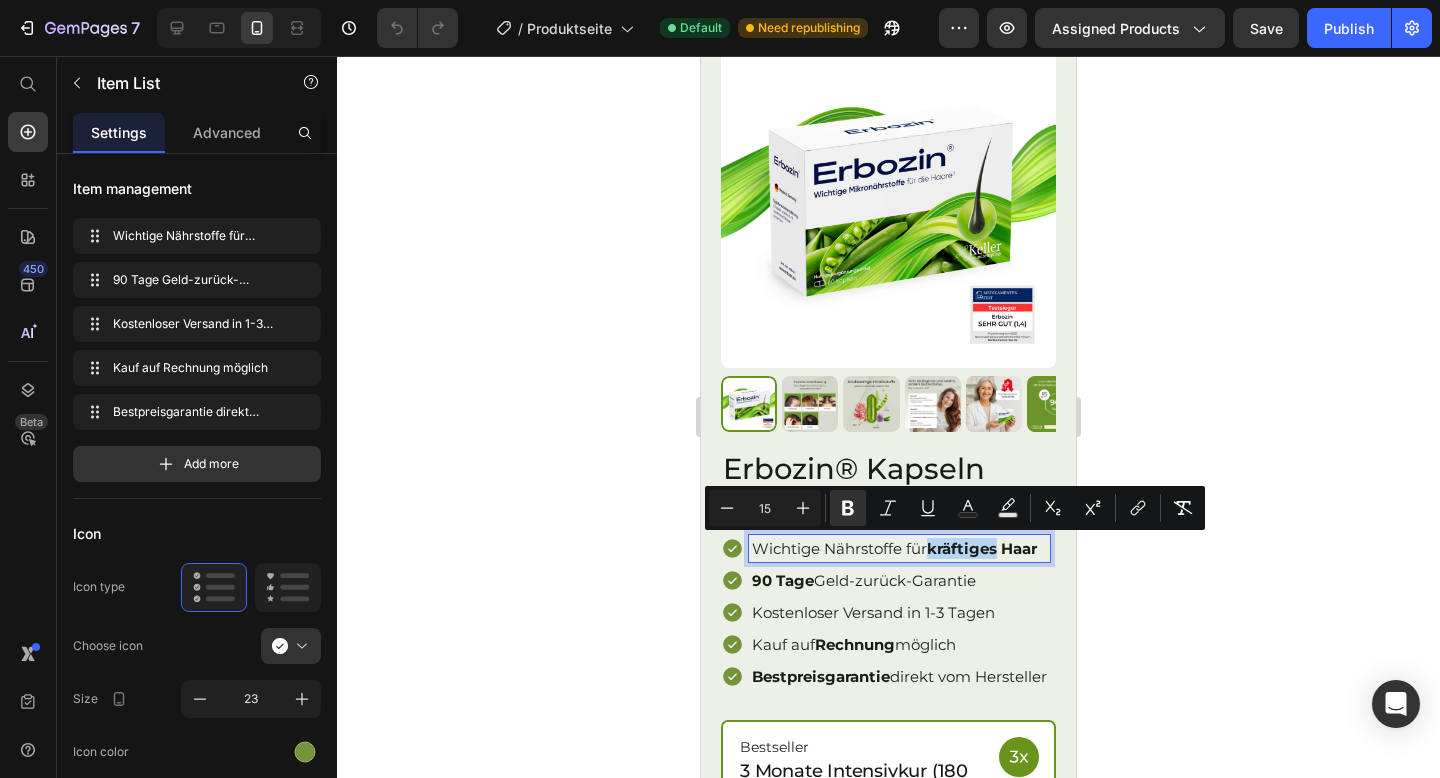click on "kräftiges Haar" at bounding box center (982, 548) 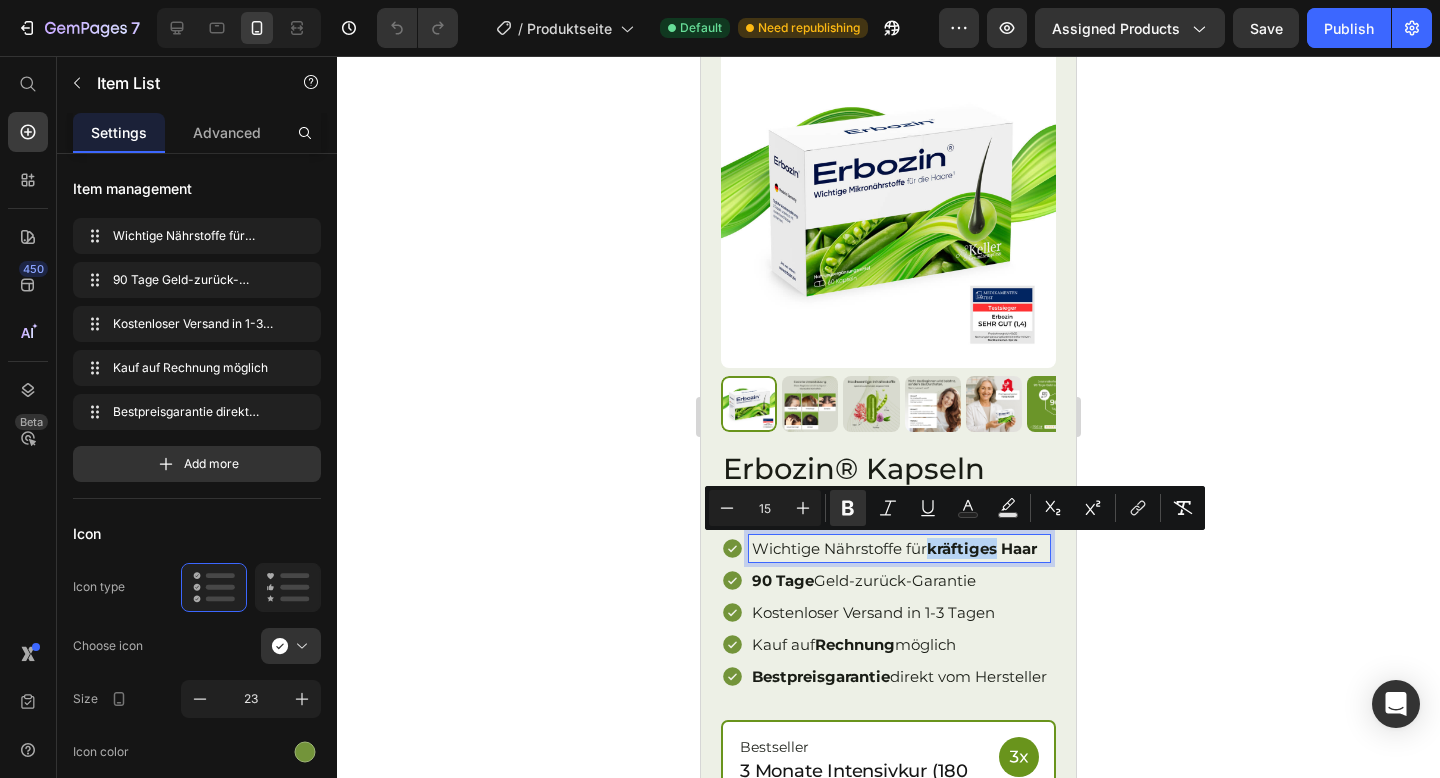 drag, startPoint x: 930, startPoint y: 551, endPoint x: 999, endPoint y: 550, distance: 69.00725 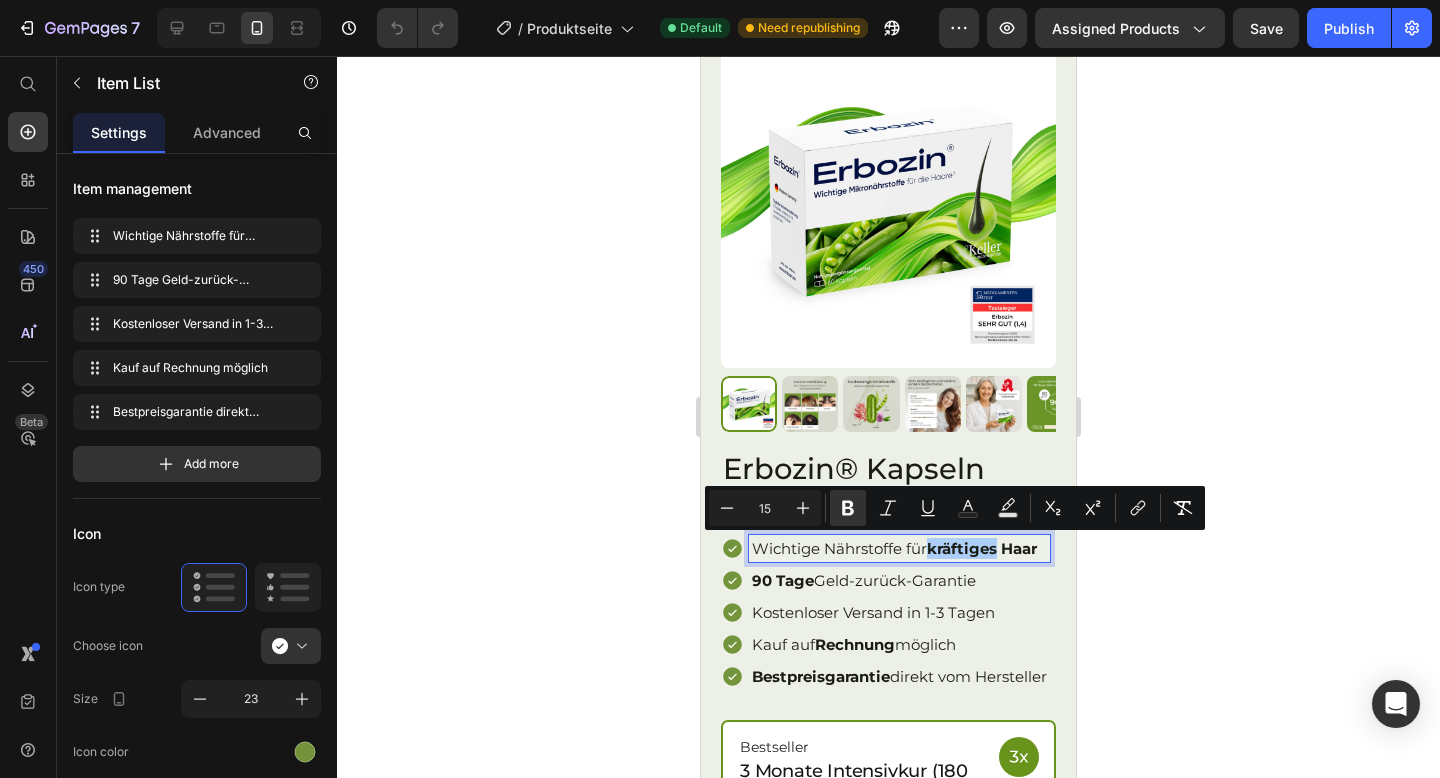 click 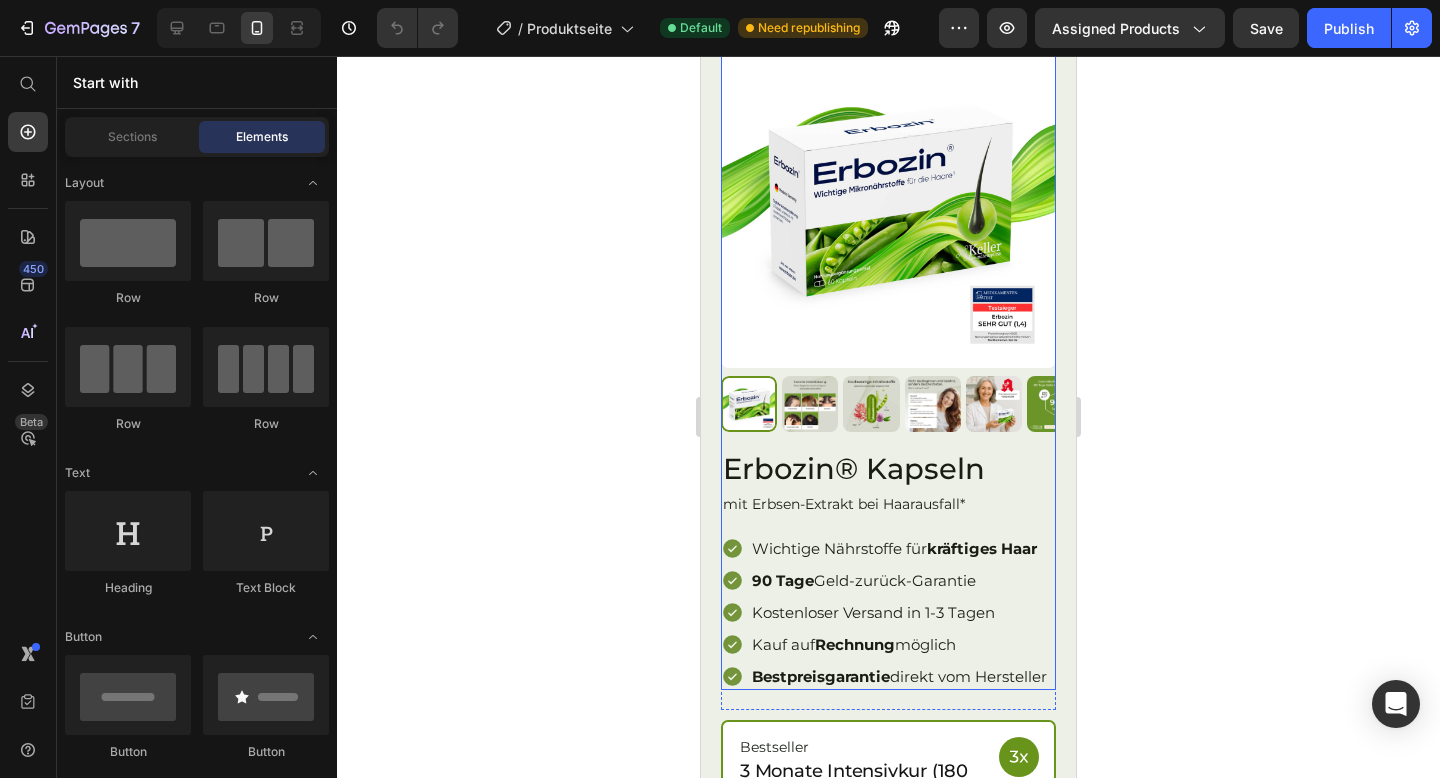 scroll, scrollTop: 0, scrollLeft: 0, axis: both 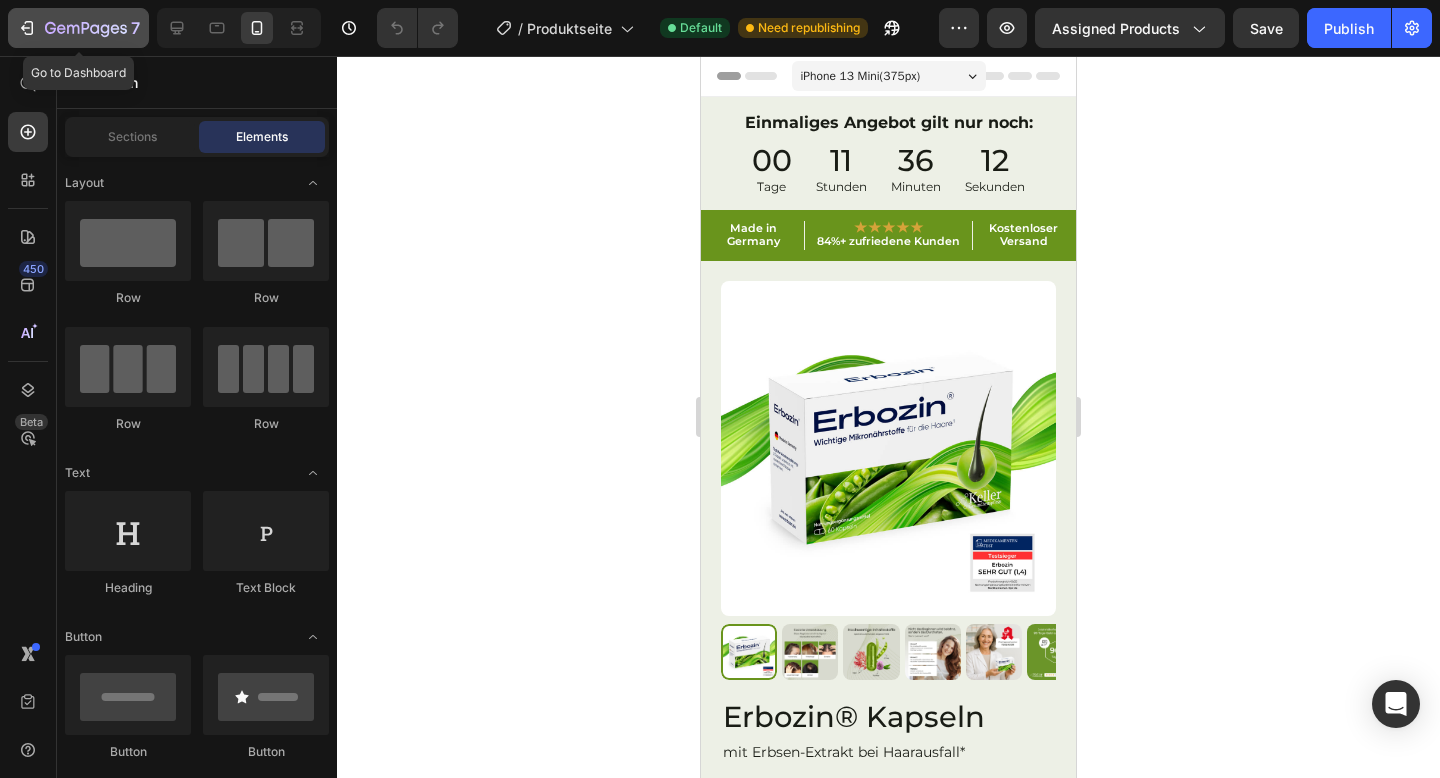 click 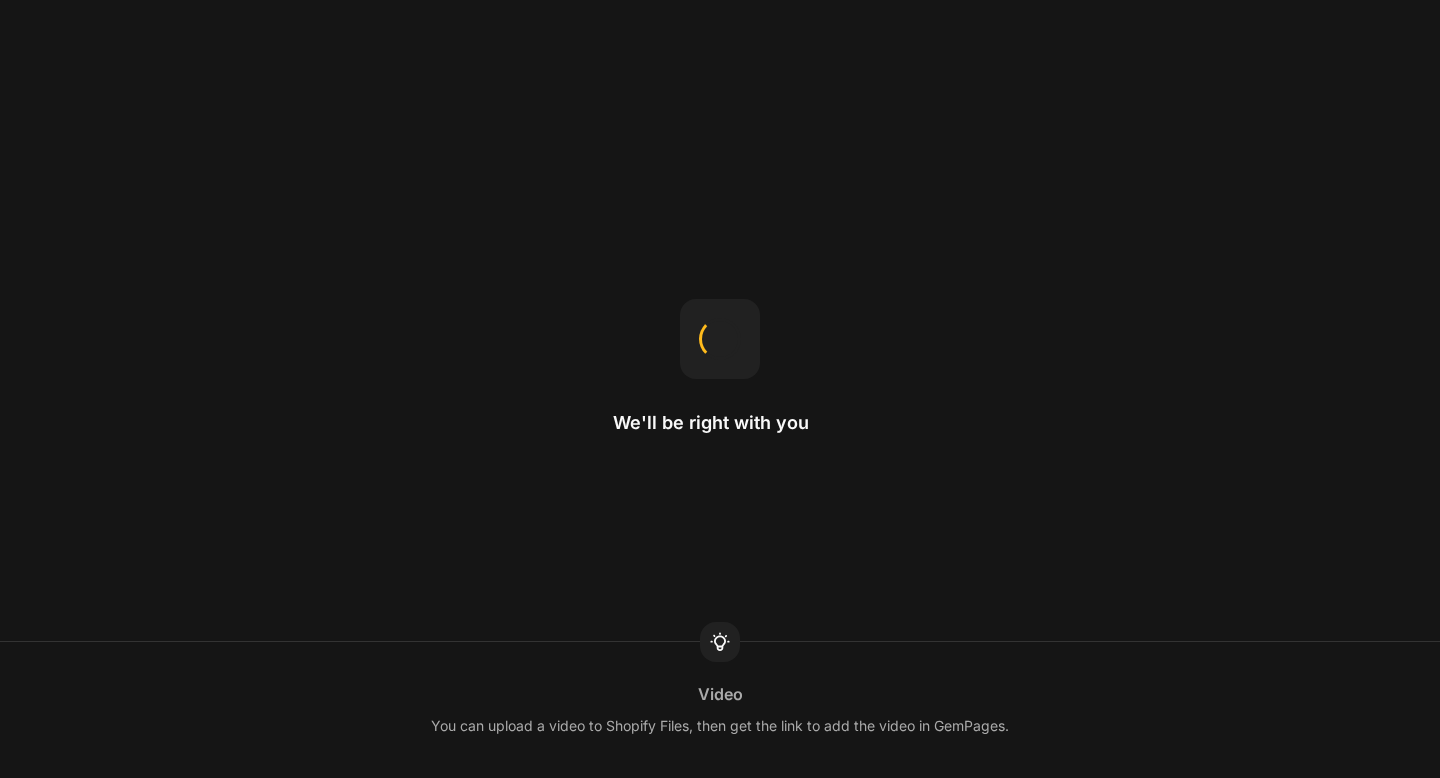 scroll, scrollTop: 0, scrollLeft: 0, axis: both 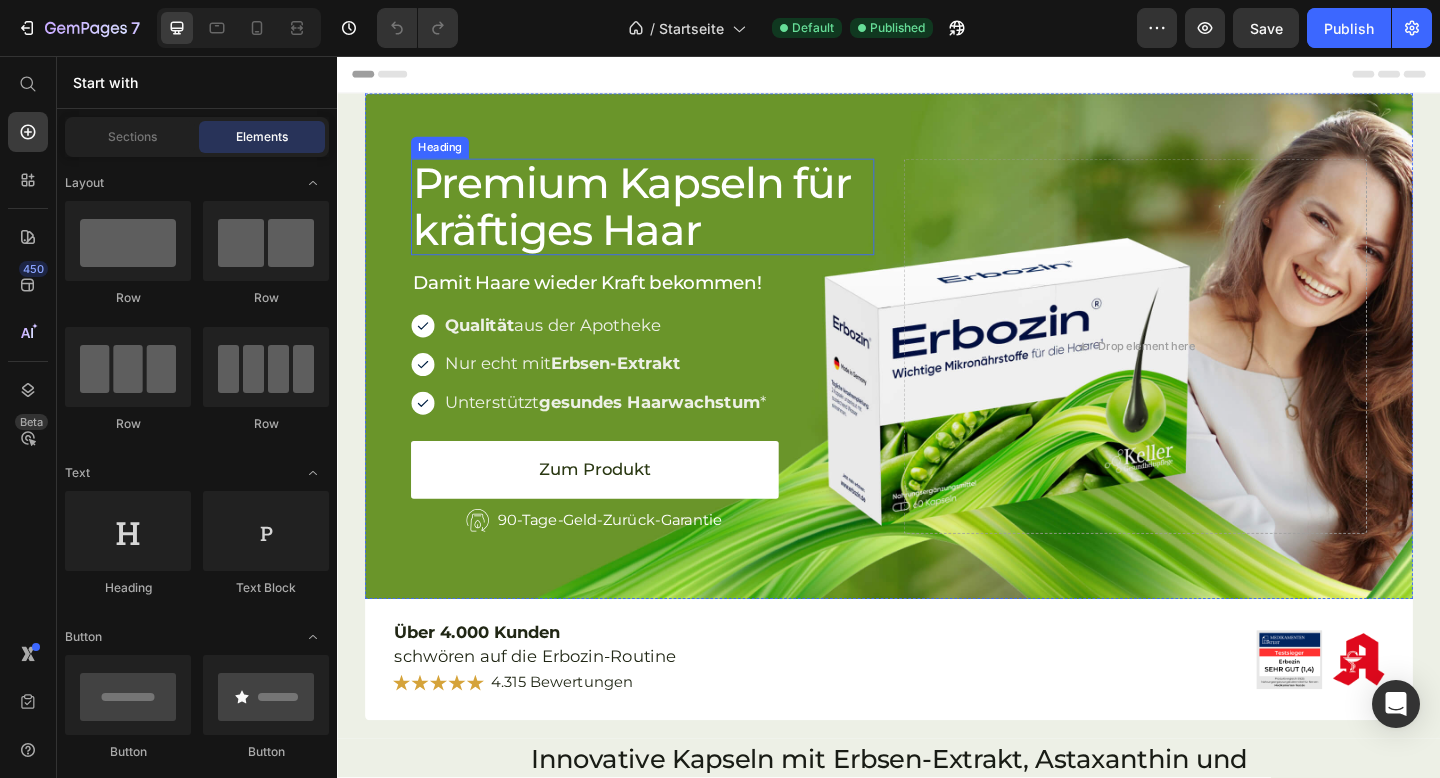 click on "Premium Kapseln für kräftiges Haar" at bounding box center (669, 220) 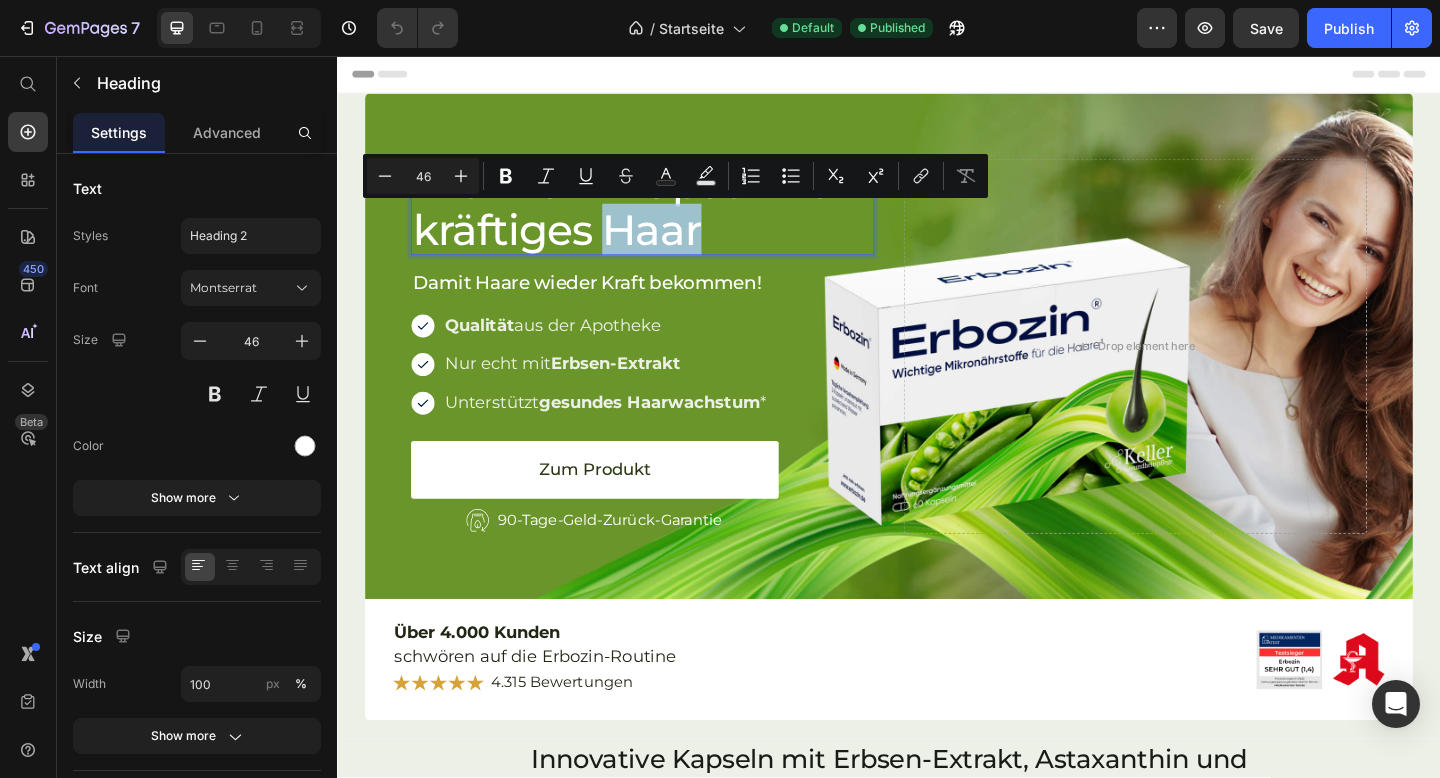 click on "Premium Kapseln für kräftiges Haar" at bounding box center [669, 220] 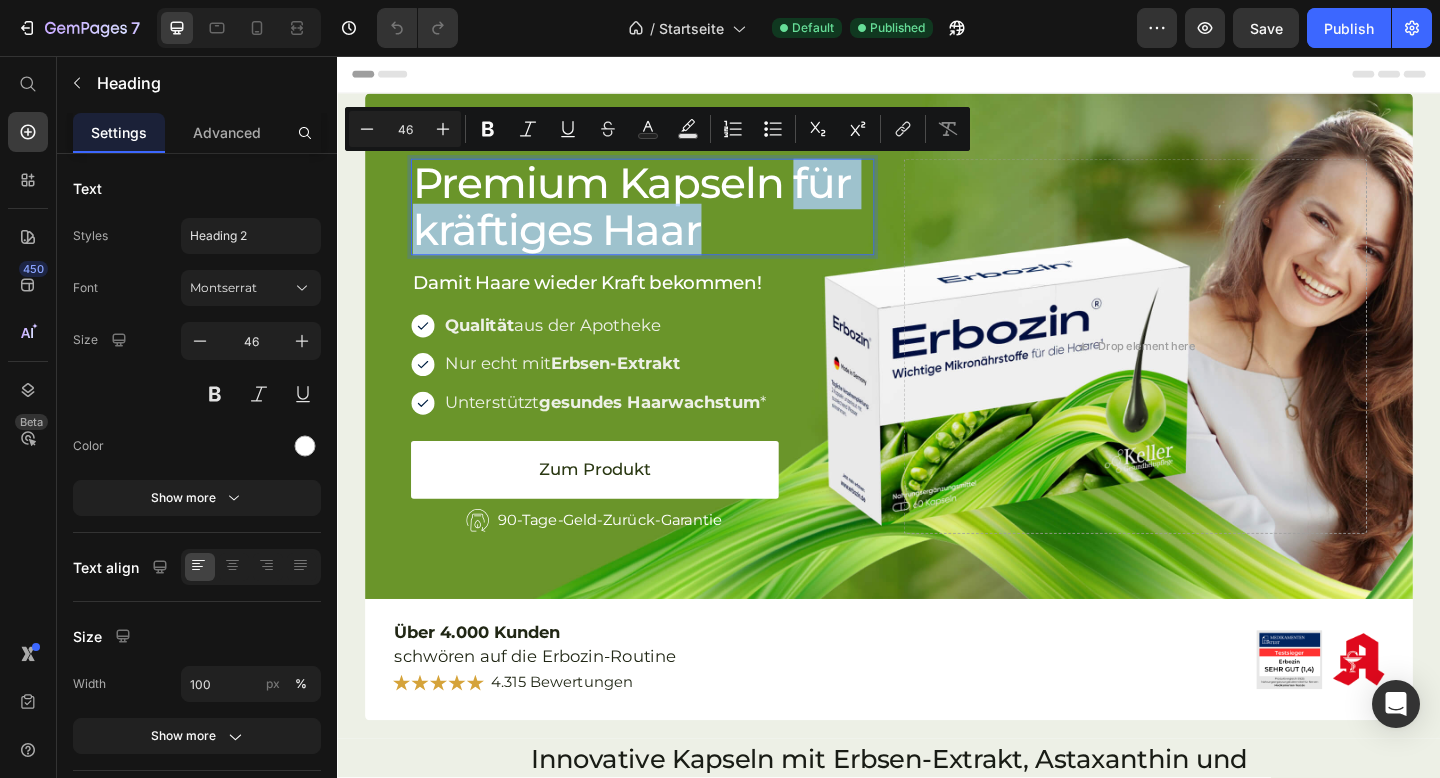drag, startPoint x: 733, startPoint y: 245, endPoint x: 834, endPoint y: 209, distance: 107.22407 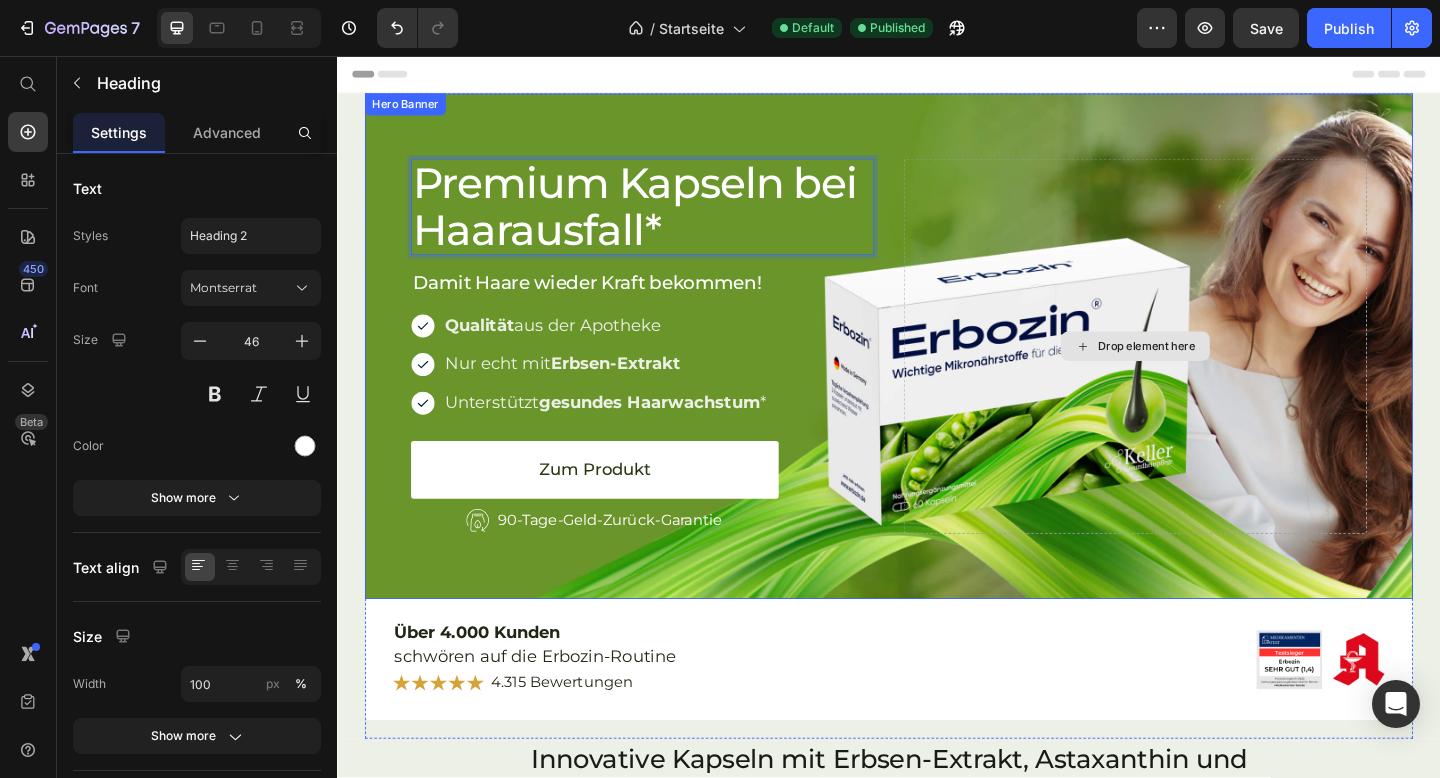 click on "Drop element here" at bounding box center [1205, 372] 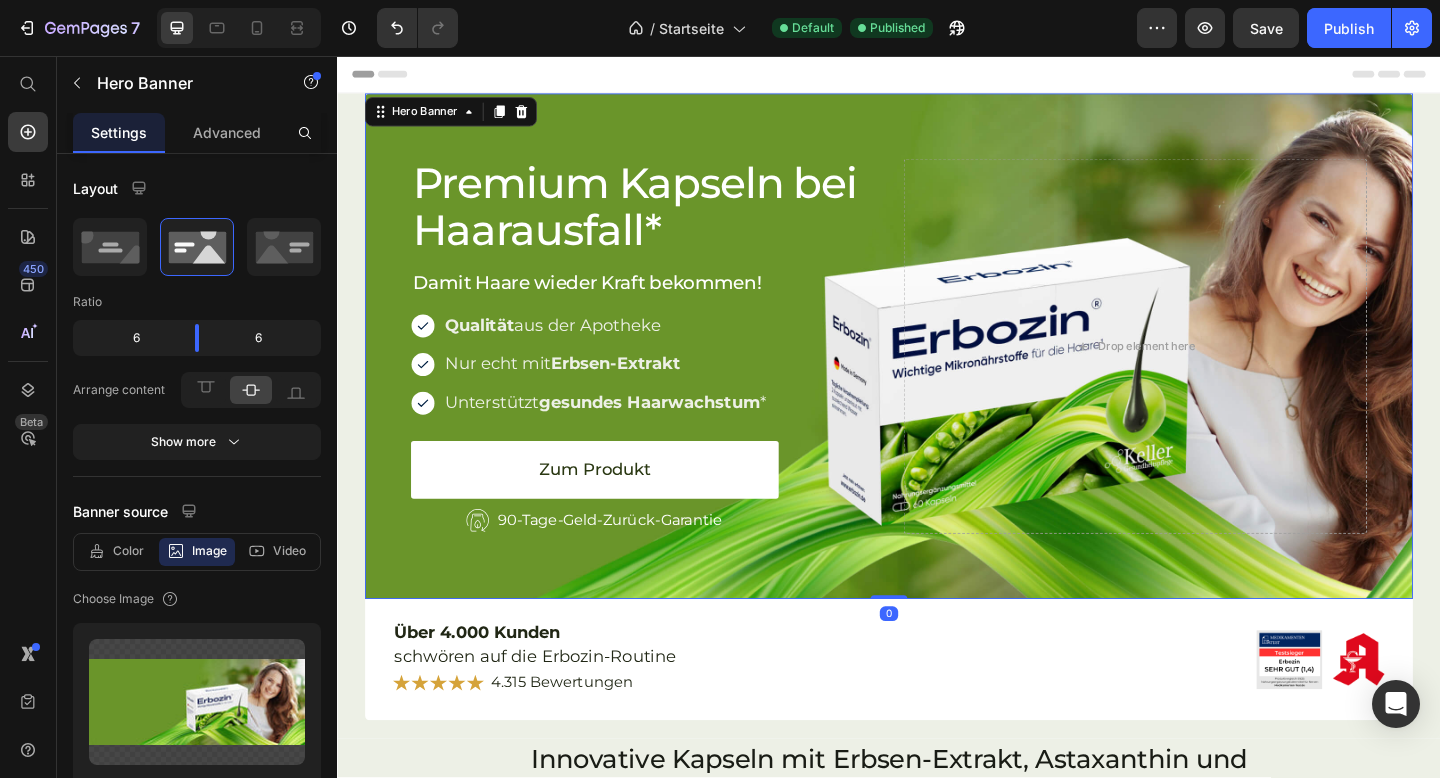 click on "Premium Kapseln bei Haarausfall* Heading Damit Haare wieder Kraft bekommen! Heading
Group 10
Qualität  aus der Apotheke
Group 10
Nur echt mit  Erbsen-Extrakt
Group 10
Unterstützt  gesundes Haarwachstum * Item List Zum Produkt Button Image 90-Tage-Geld-Zurück-Garantie Text Block Row Row Row
Drop element here" at bounding box center (937, 372) 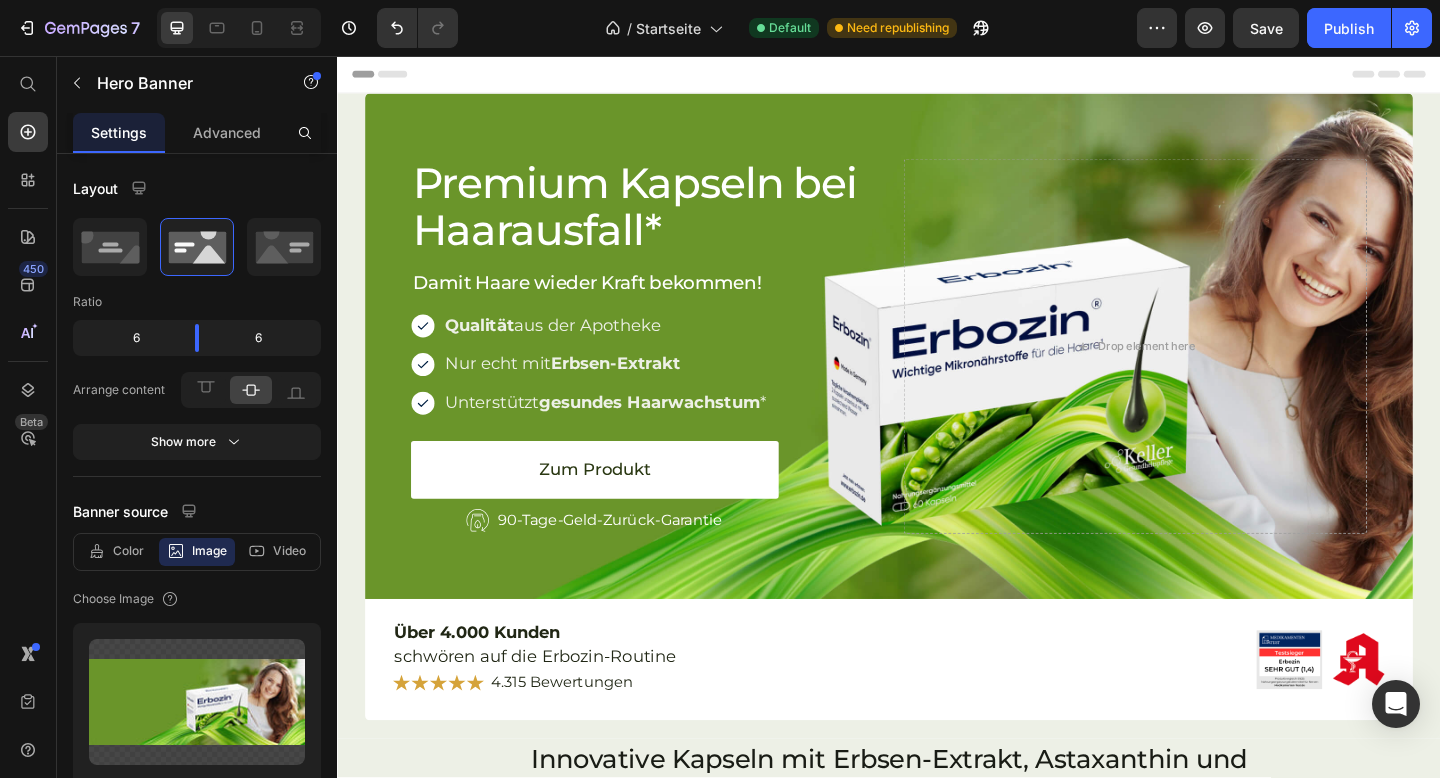 scroll, scrollTop: 0, scrollLeft: 0, axis: both 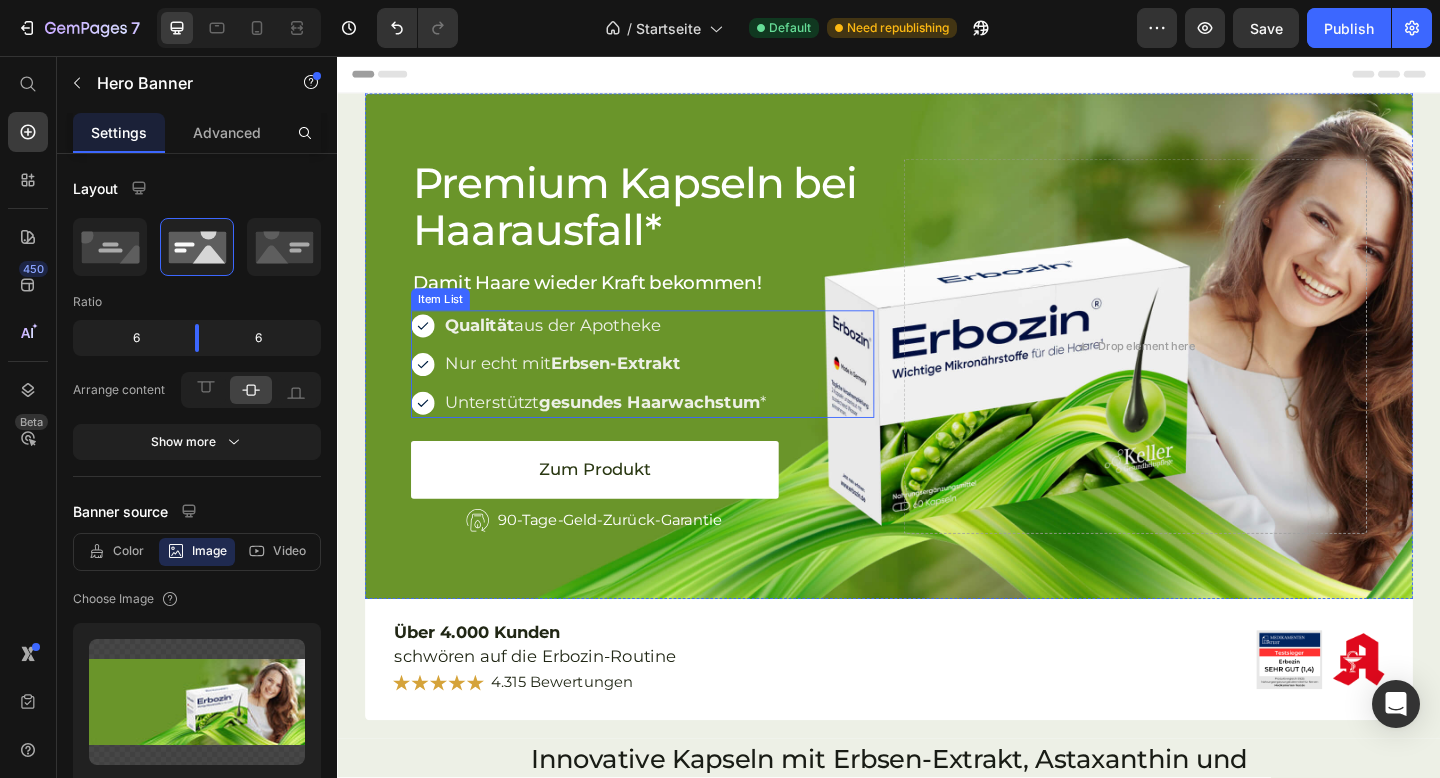 click on "gesundes Haarwachstum" at bounding box center [676, 433] 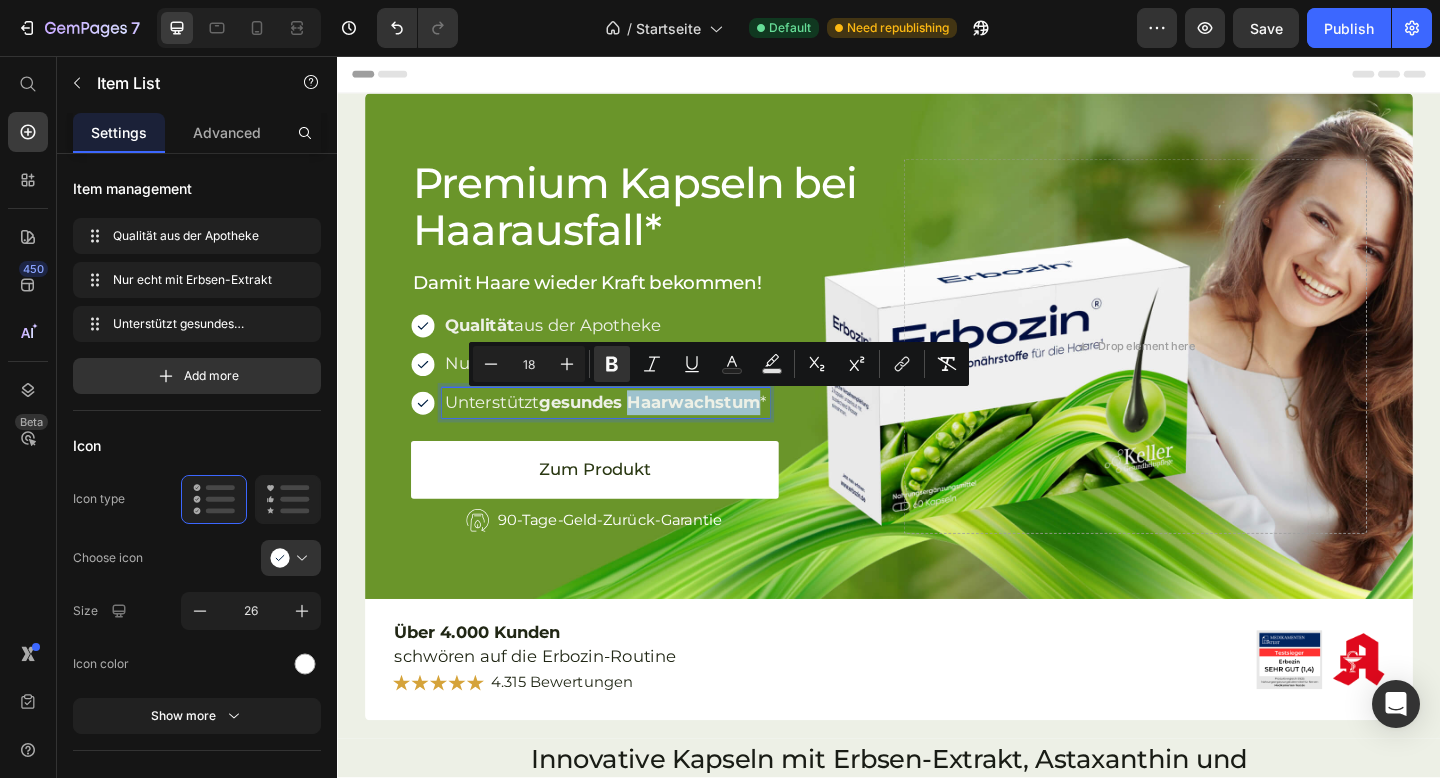 click on "gesundes Haarwachstum" at bounding box center [676, 433] 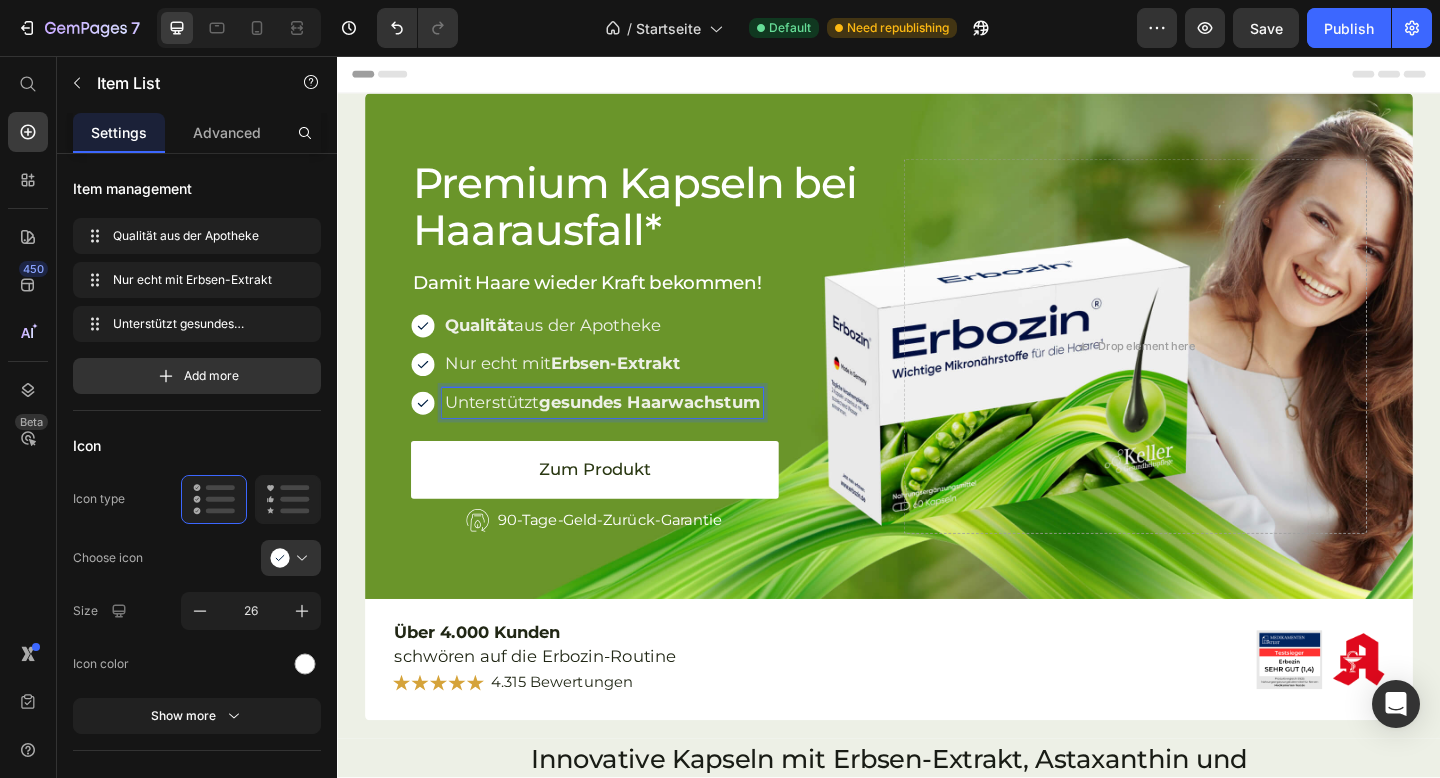 click on "Group 10
Qualität  aus der Apotheke
Group 10
Nur echt mit  Erbsen-Extrakt
Group 10
Unterstützt  gesundes Haarwachstum" at bounding box center [669, 391] 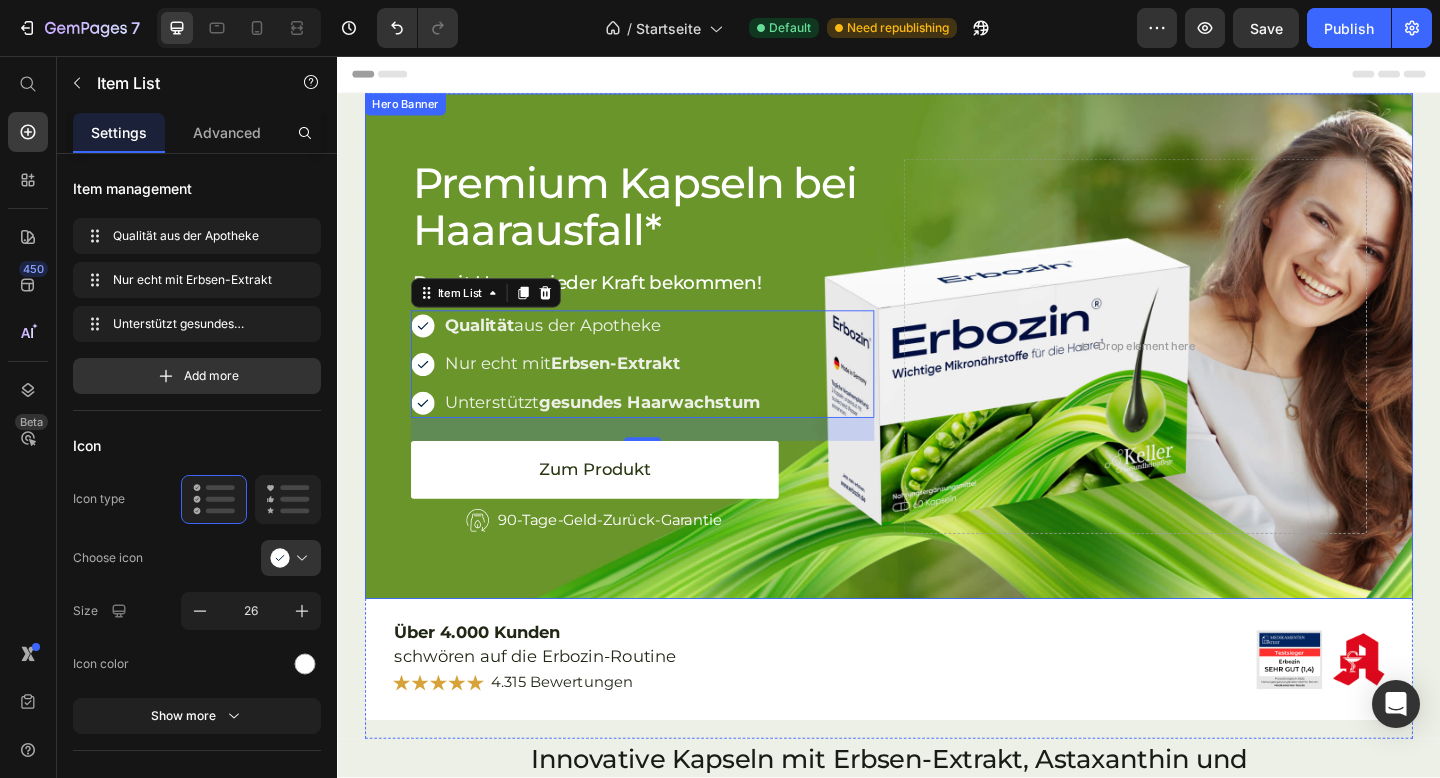 click at bounding box center (937, 372) 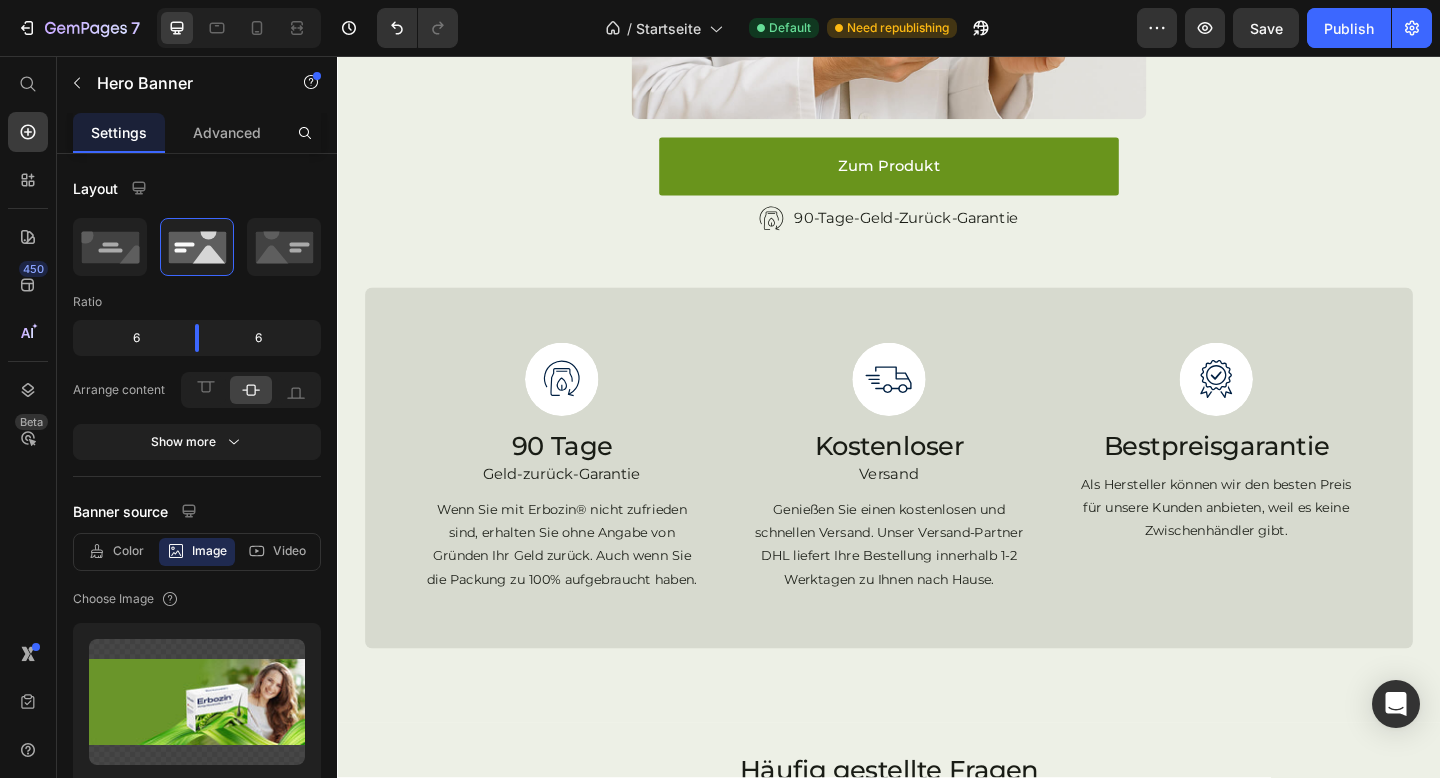 scroll, scrollTop: 4183, scrollLeft: 0, axis: vertical 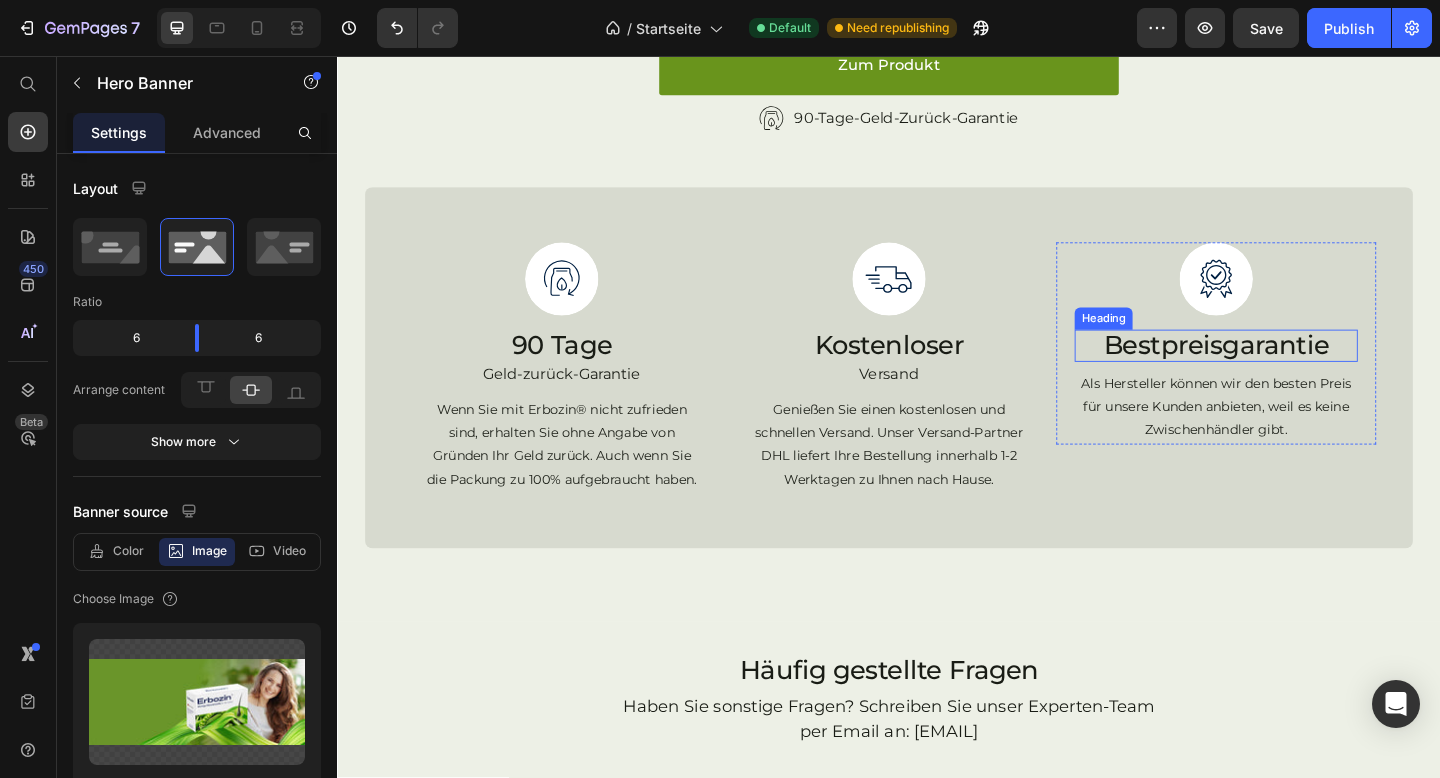 click on "Bestpreisgarantie" at bounding box center (1293, 371) 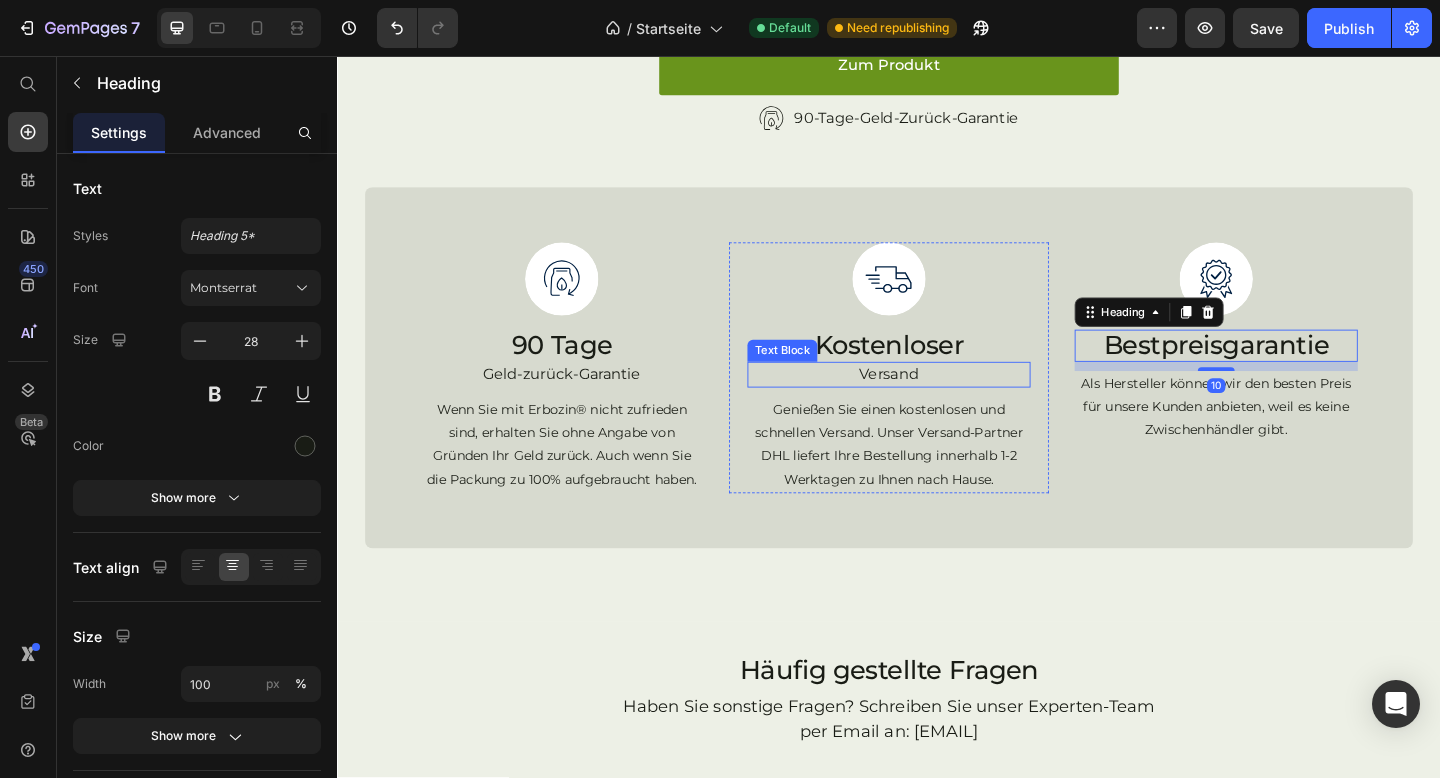 click on "Versand" at bounding box center (937, 403) 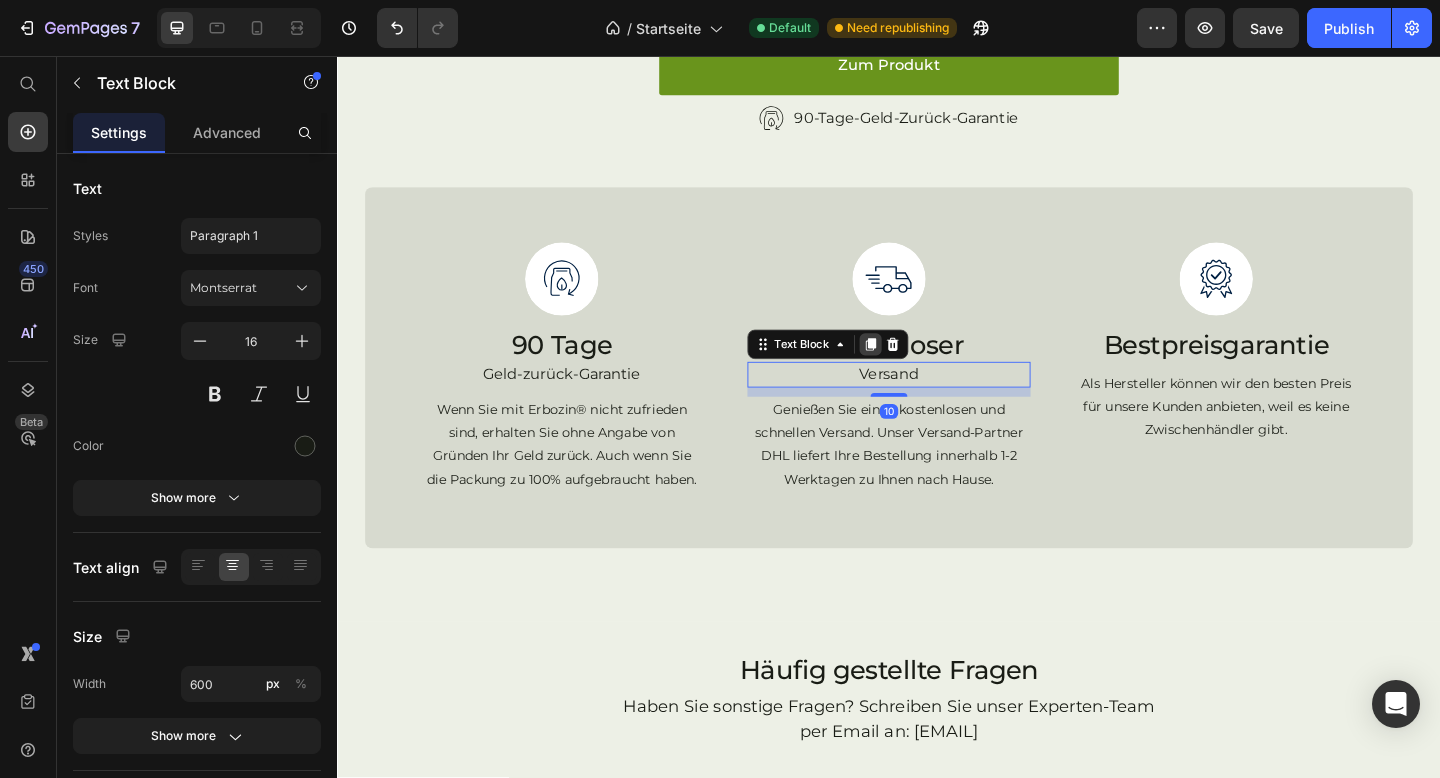 click 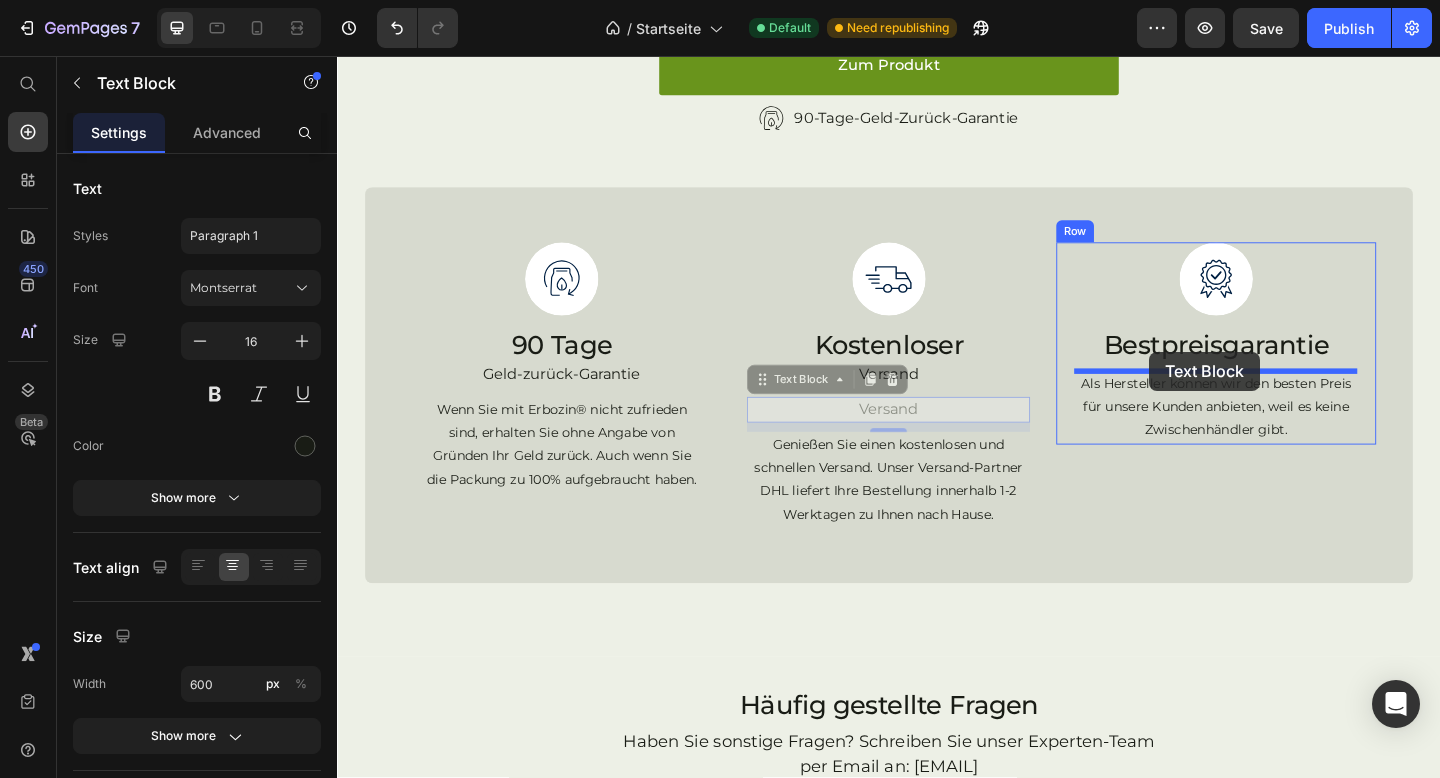 drag, startPoint x: 799, startPoint y: 413, endPoint x: 1220, endPoint y: 378, distance: 422.45236 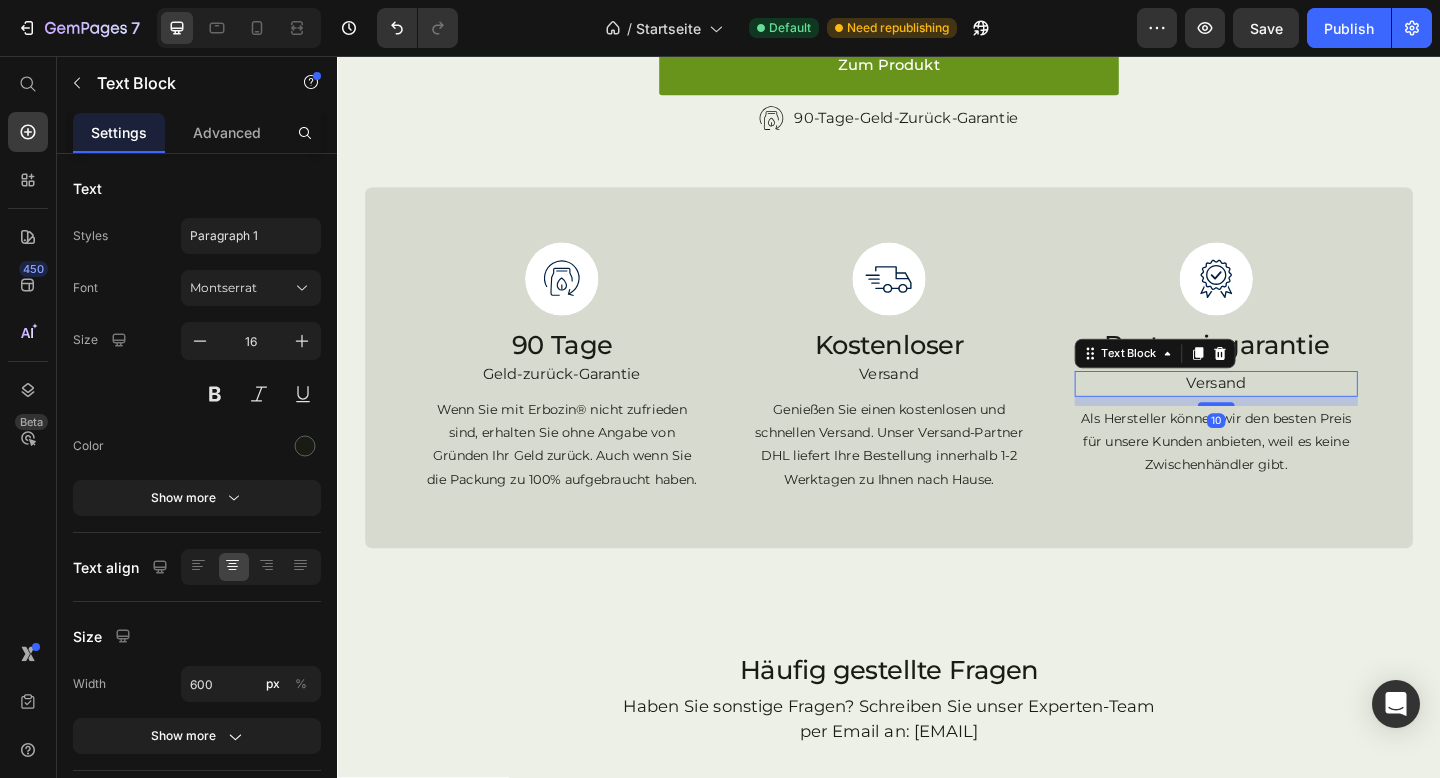 click on "Versand" at bounding box center [1293, 413] 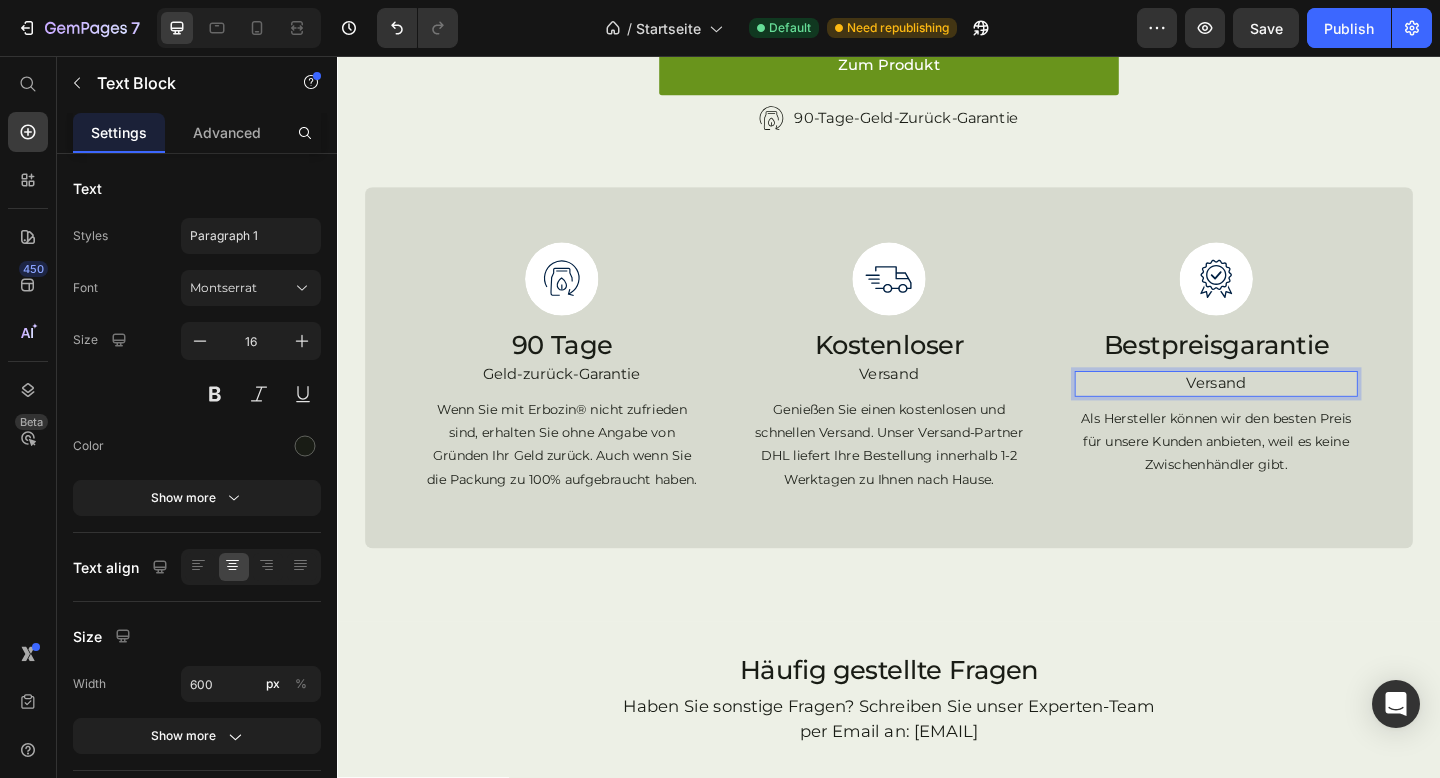 click on "Versand" at bounding box center [1293, 413] 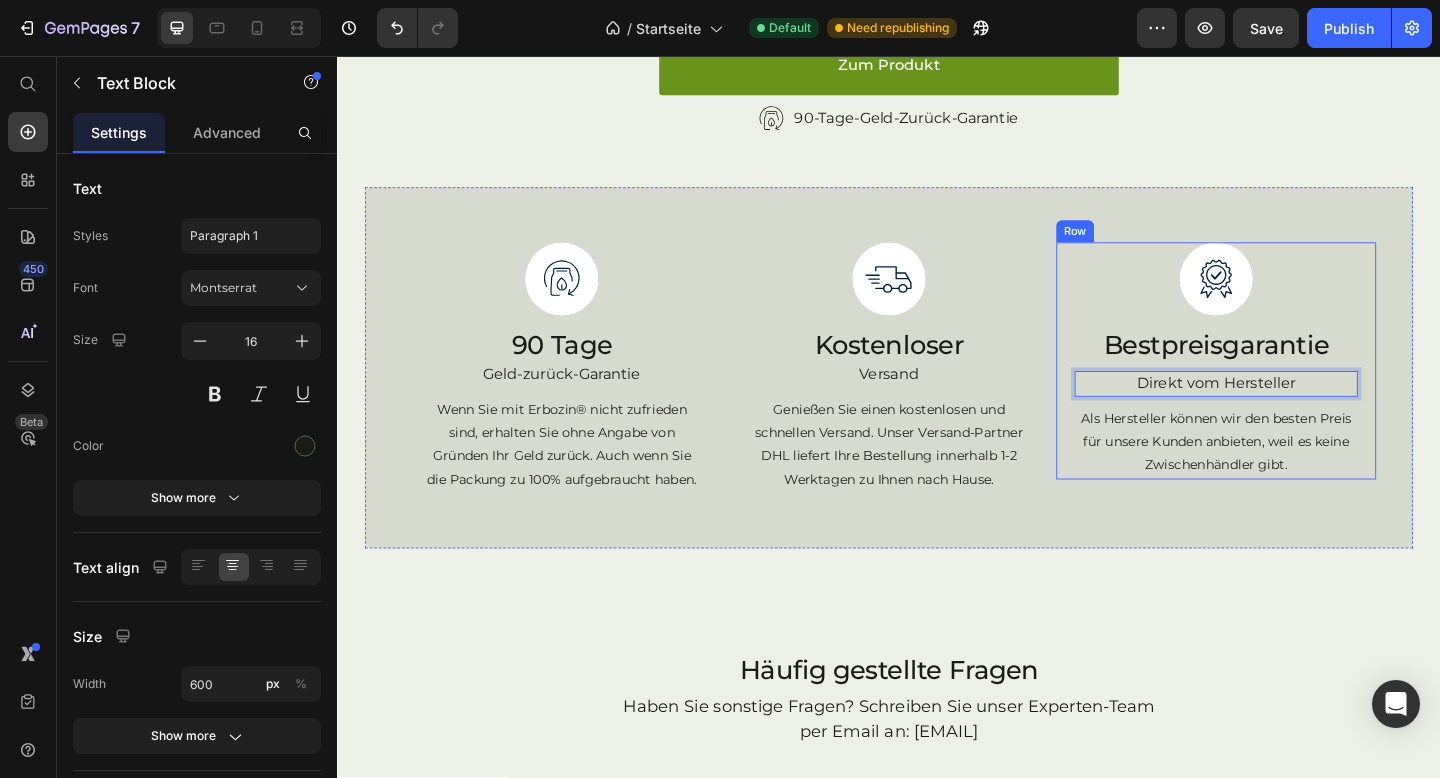 click on "Image Bestpreisgarantie Heading Direkt vom Hersteller Text Block   10 Als Hersteller können wir den besten Preis für unsere Kunden anbieten, weil es keine Zwischenhändler gibt. Text Block Row" at bounding box center (1293, 387) 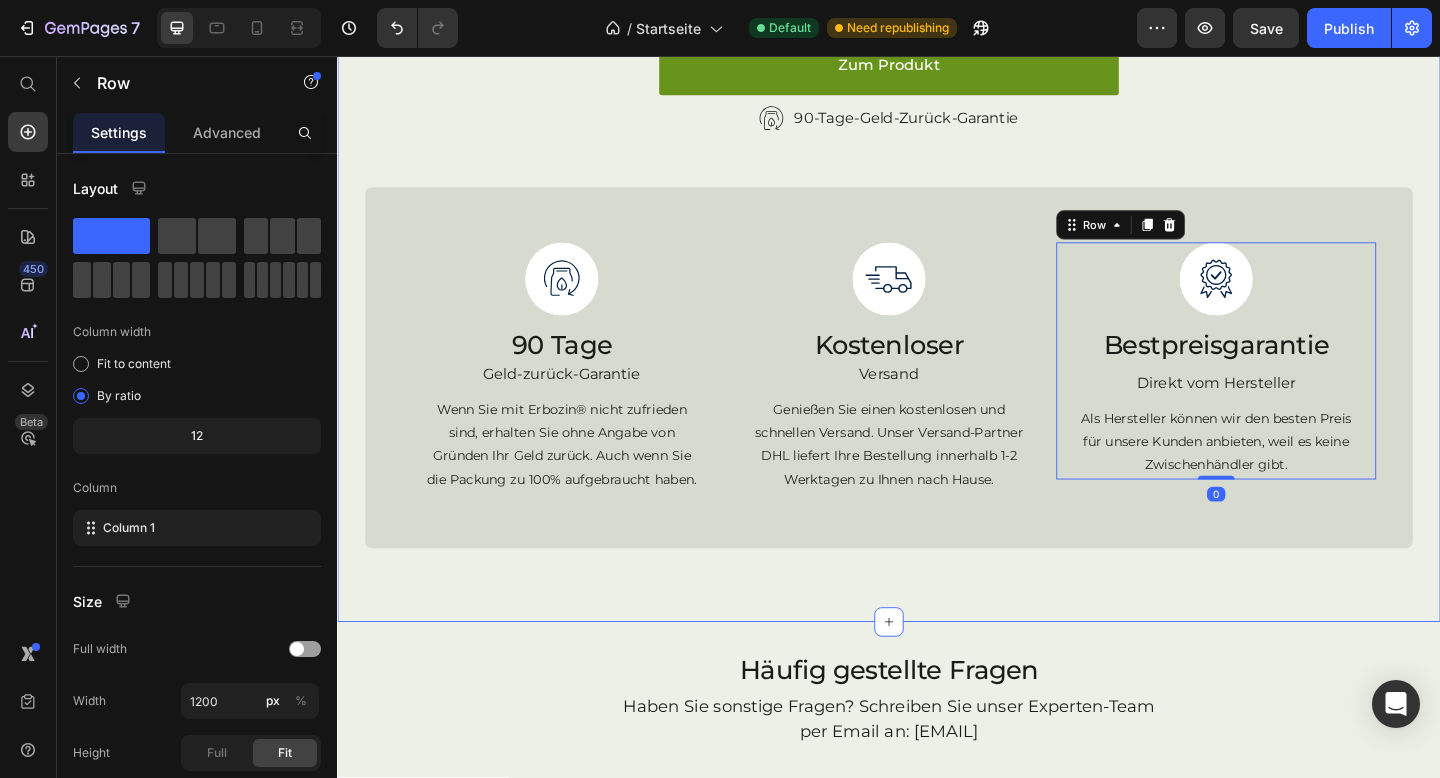 click on "Jetzt 90 Tage risikolos ausprobieren Heading Wenn Sie mit Erbozin® nicht zufrieden sind, erhalten Sie ohne Angabe von Gründen Ihr Geld zurück. (Nur hier bei uns im Online-Shop und nicht in der Apotheke gültig.) Text Block Row Image Sehr gut verträglich Heading Unsere Kapseln unterliegen einer laufenden Qualitätskontrolle. Es werden ausschließlich lange erforschte und gut verträgliche Inhaltsstoffe, wenn möglich in BIO-Qualität verwendet. Text Block Row Image Reine Inhaltsstoffe in höchster Qualität Heading Die Reinheit der Inhaltsstoffe, eine gute Verträglichkeit und eine gleichbleibend hohe Qualität zeichnen unsere Produkte aus. Text Block Row Image Zertifiziert & Made in Germany Heading Unsere Produktion ist zertifiziert (Norm ISO 13485). Die Produktion von Erbozin® erfolgt in Deutschland. Damit sichern wir regionale Arbeitsplätze und können die Produktion zu 100% kontrollieren. Text Block Row Zum Produkt Button Image kostenloser Versand Text Block Row Row Row Image Row Heading Text Block" at bounding box center (937, -446) 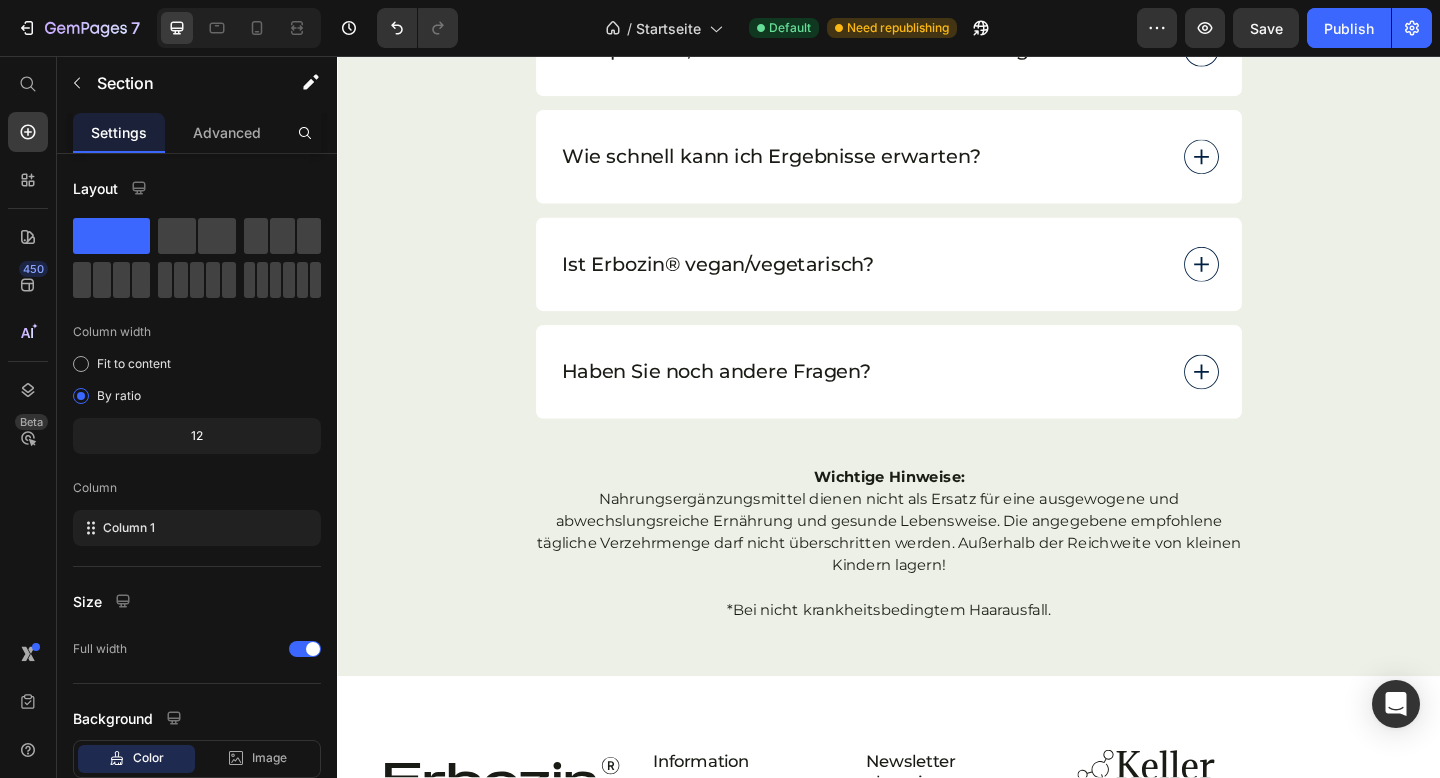 scroll, scrollTop: 6384, scrollLeft: 0, axis: vertical 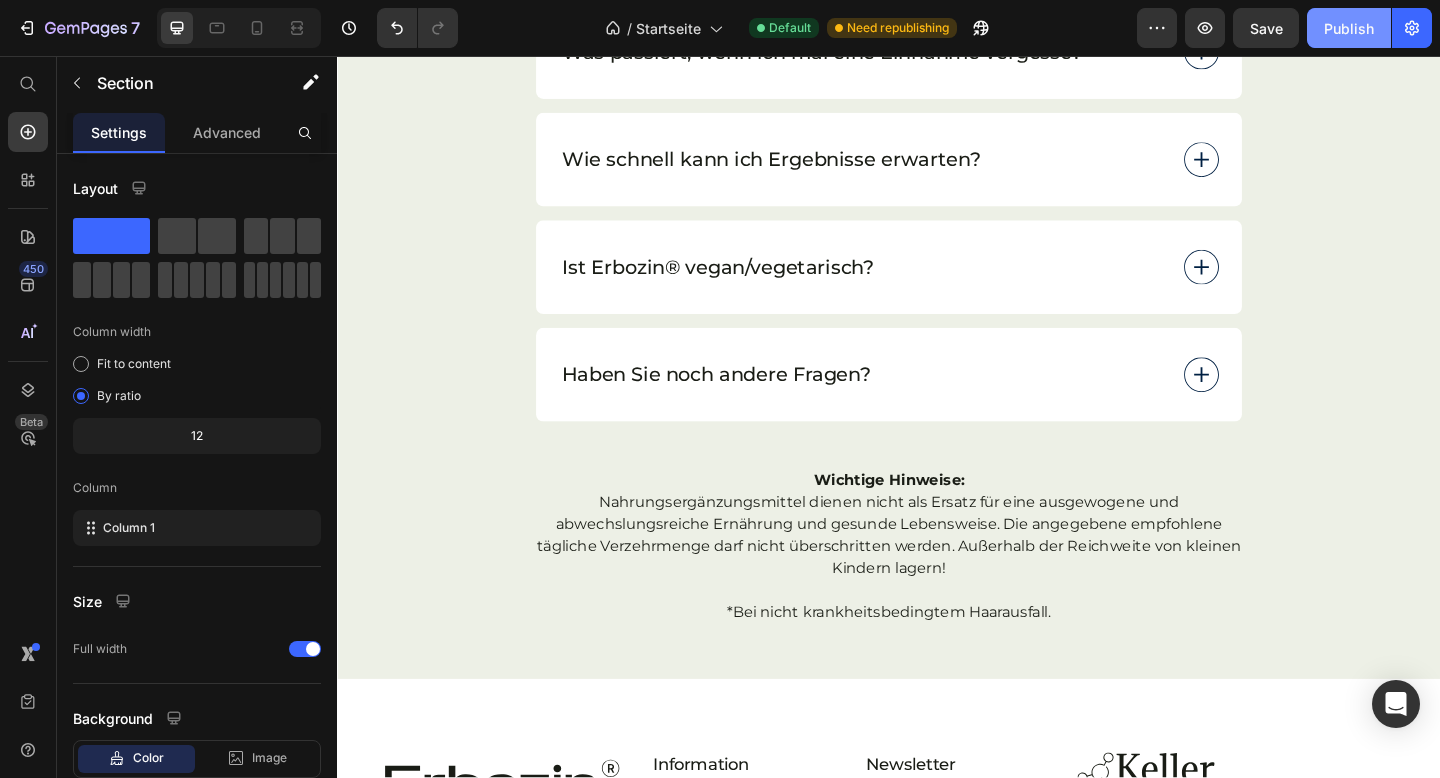 click on "Publish" at bounding box center [1349, 28] 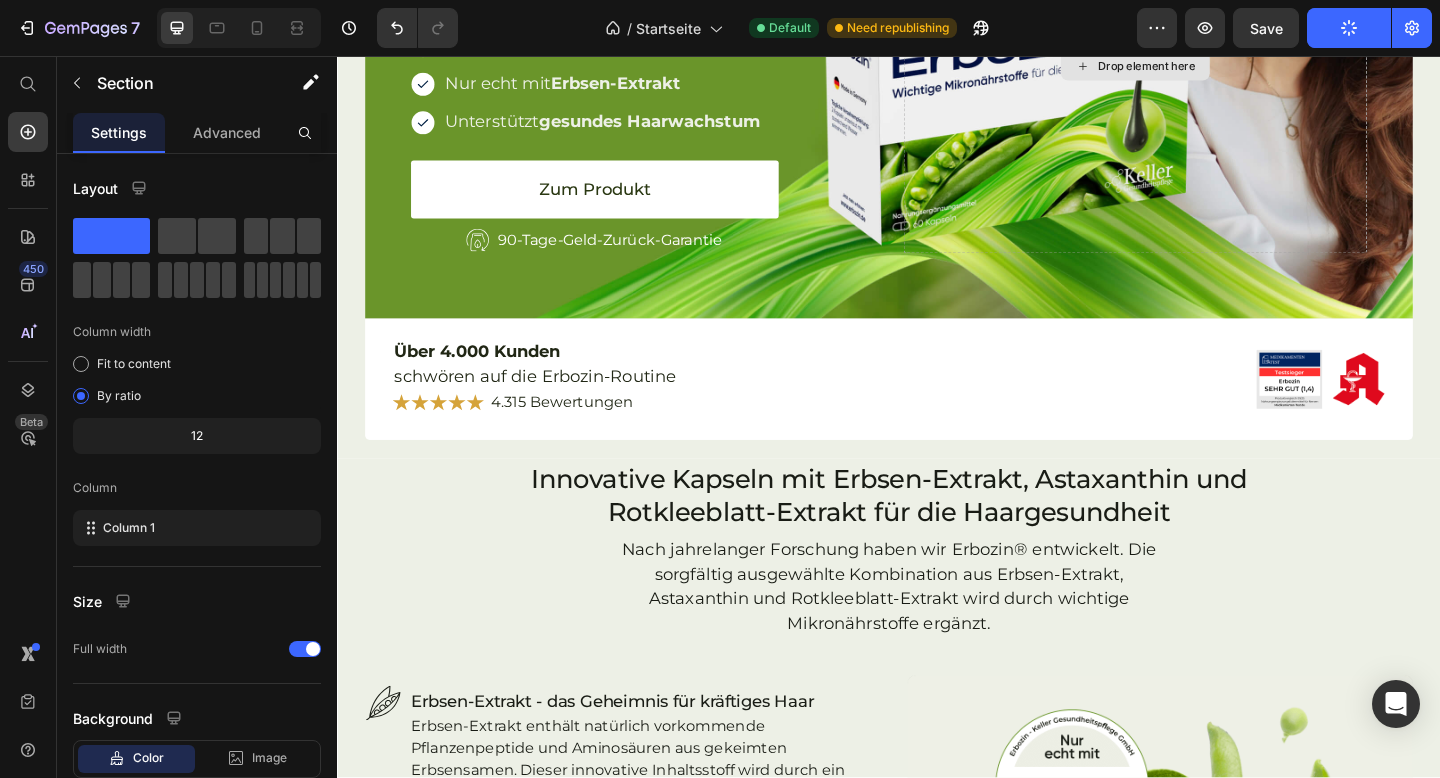 scroll, scrollTop: 0, scrollLeft: 0, axis: both 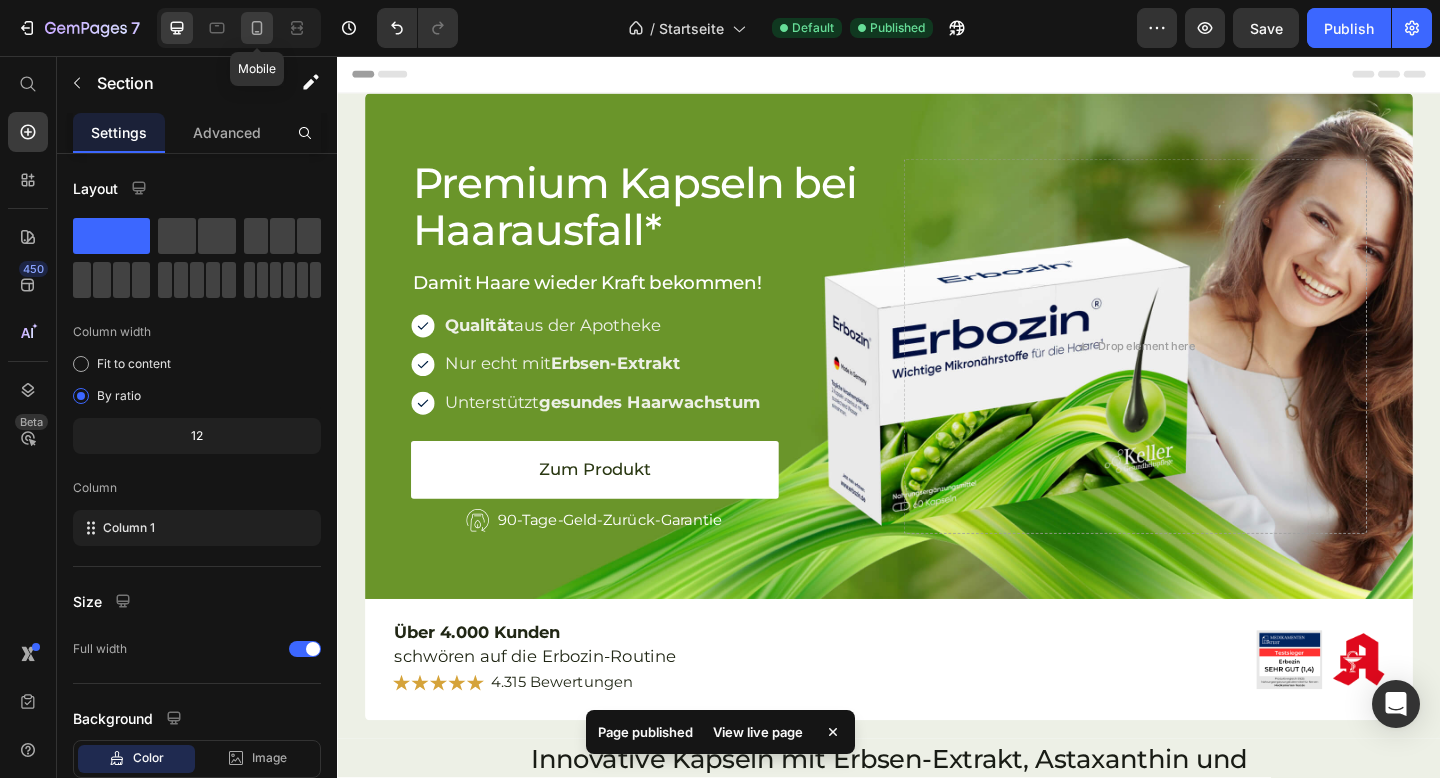 click 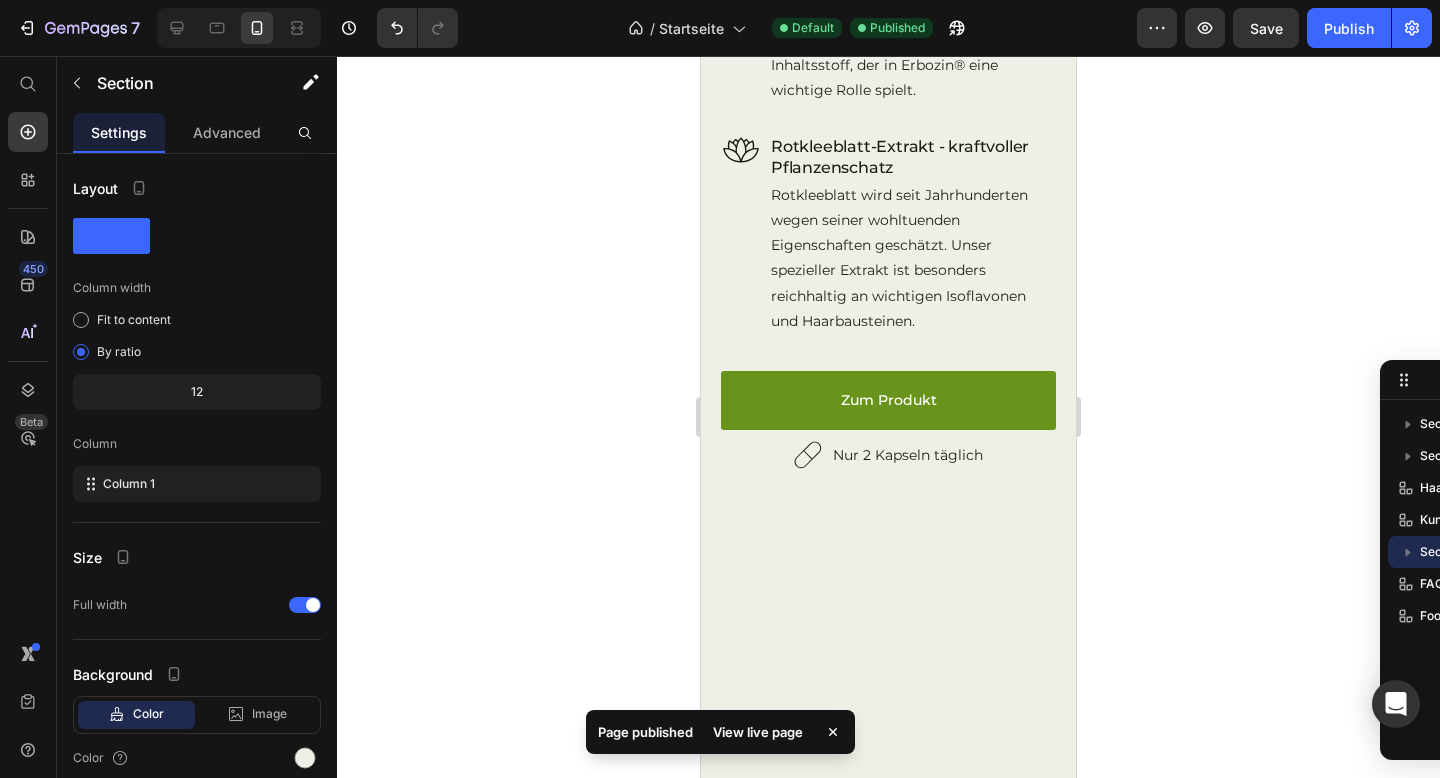 scroll, scrollTop: 0, scrollLeft: 0, axis: both 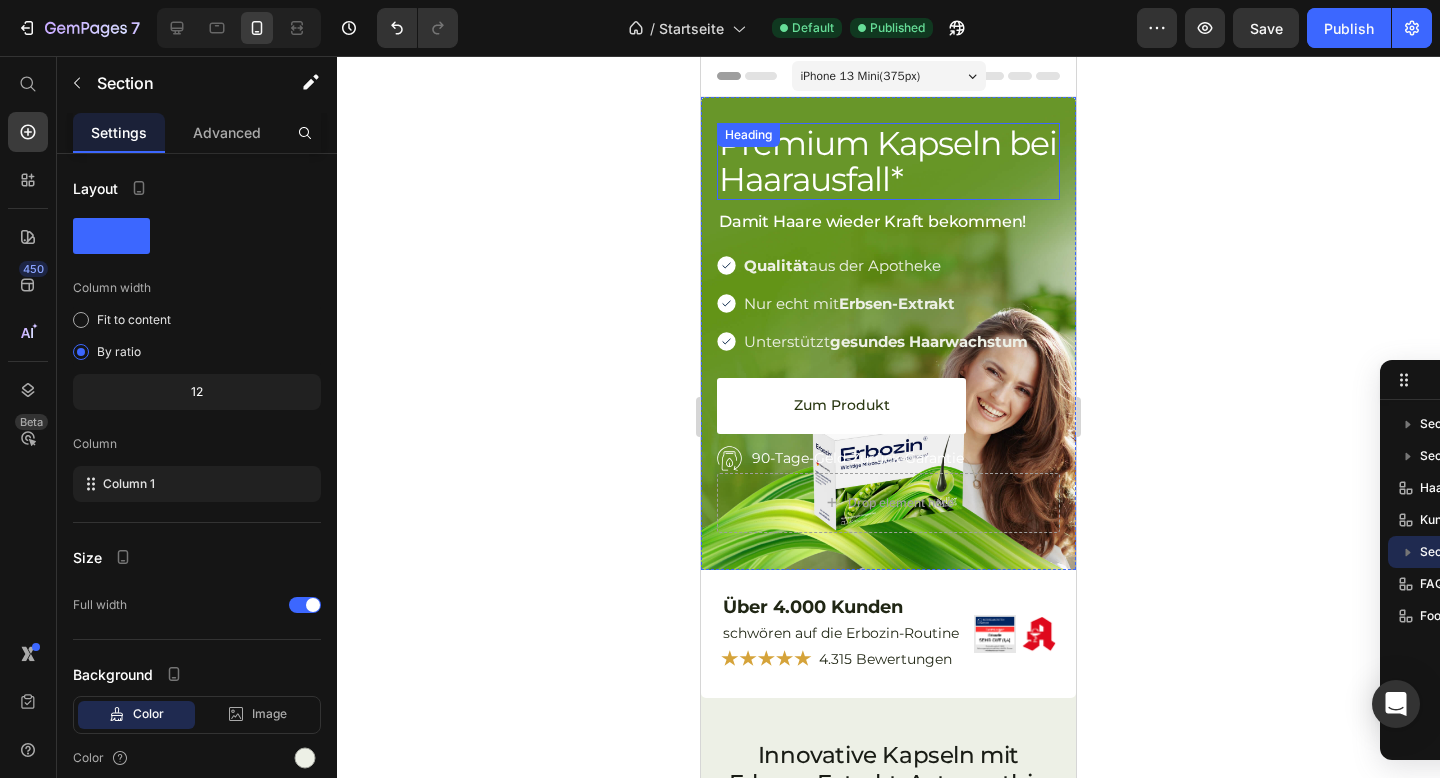 click on "Premium Kapseln bei Haarausfall*" at bounding box center (888, 161) 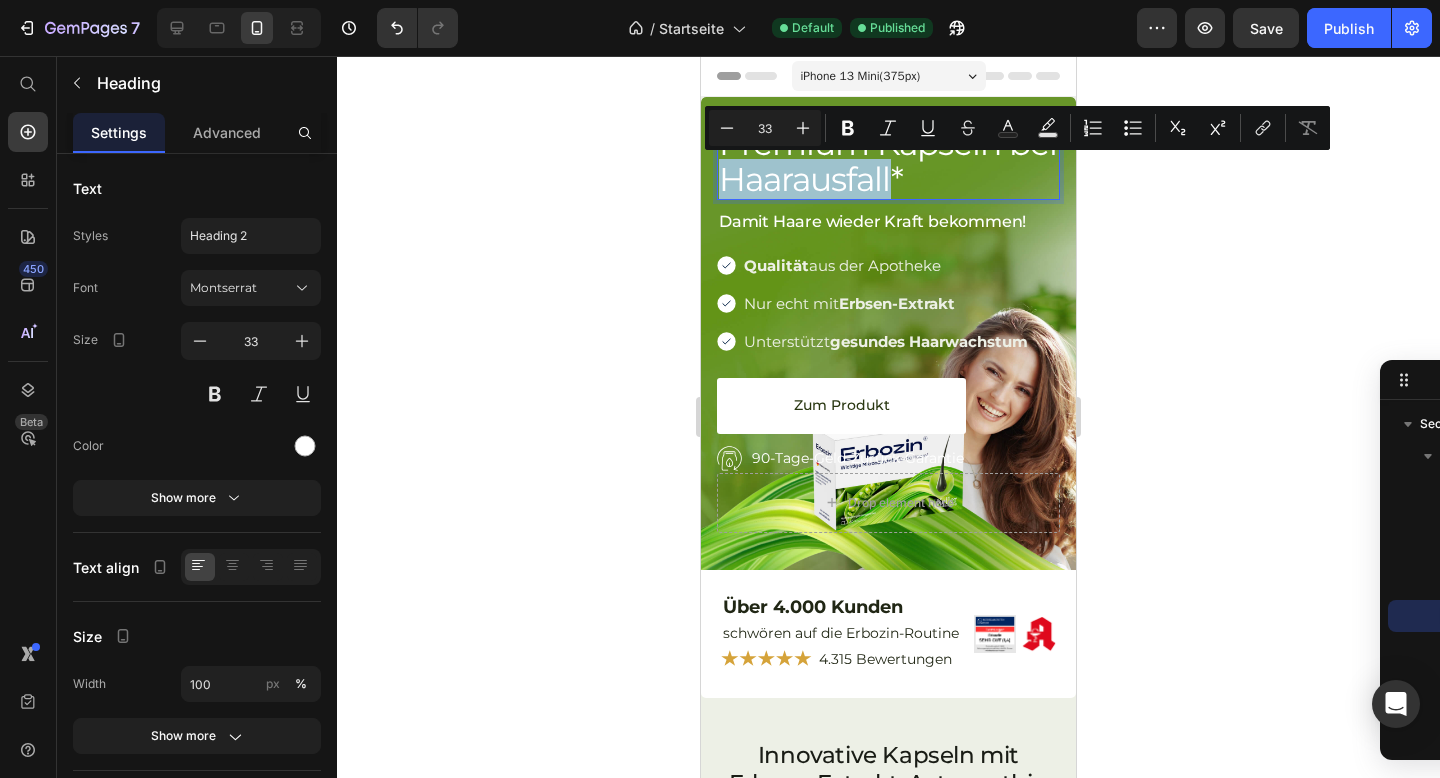 click on "Premium Kapseln bei Haarausfall*" at bounding box center [888, 161] 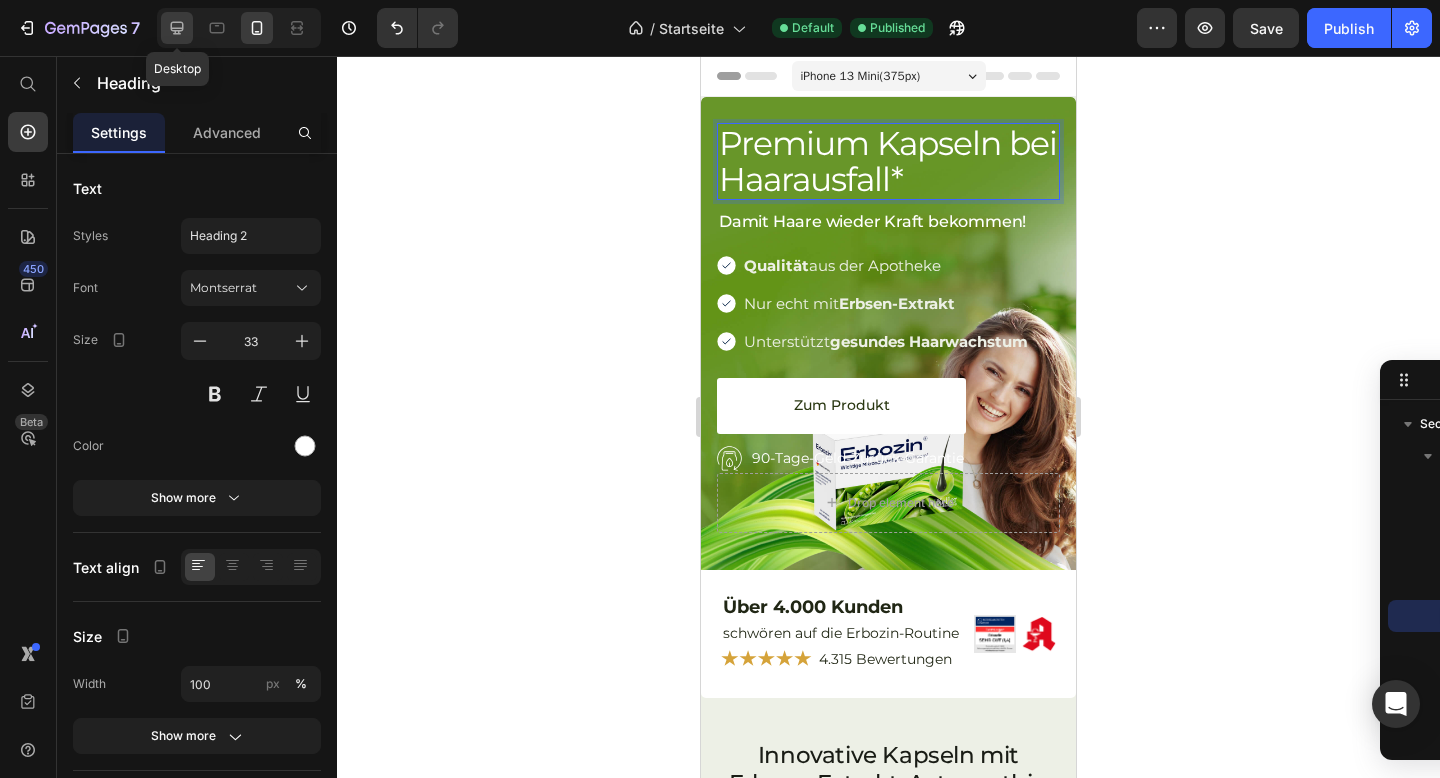 click 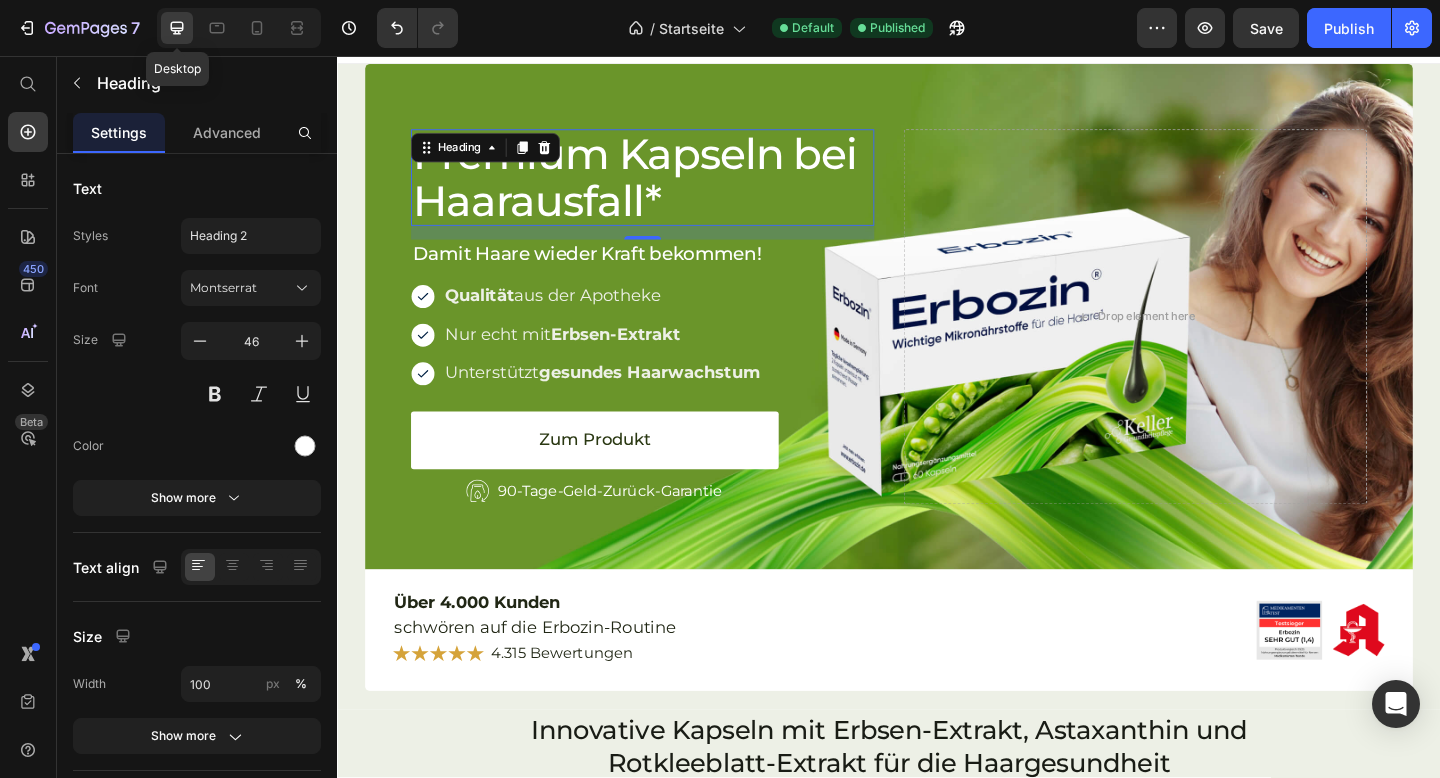 scroll, scrollTop: 42, scrollLeft: 0, axis: vertical 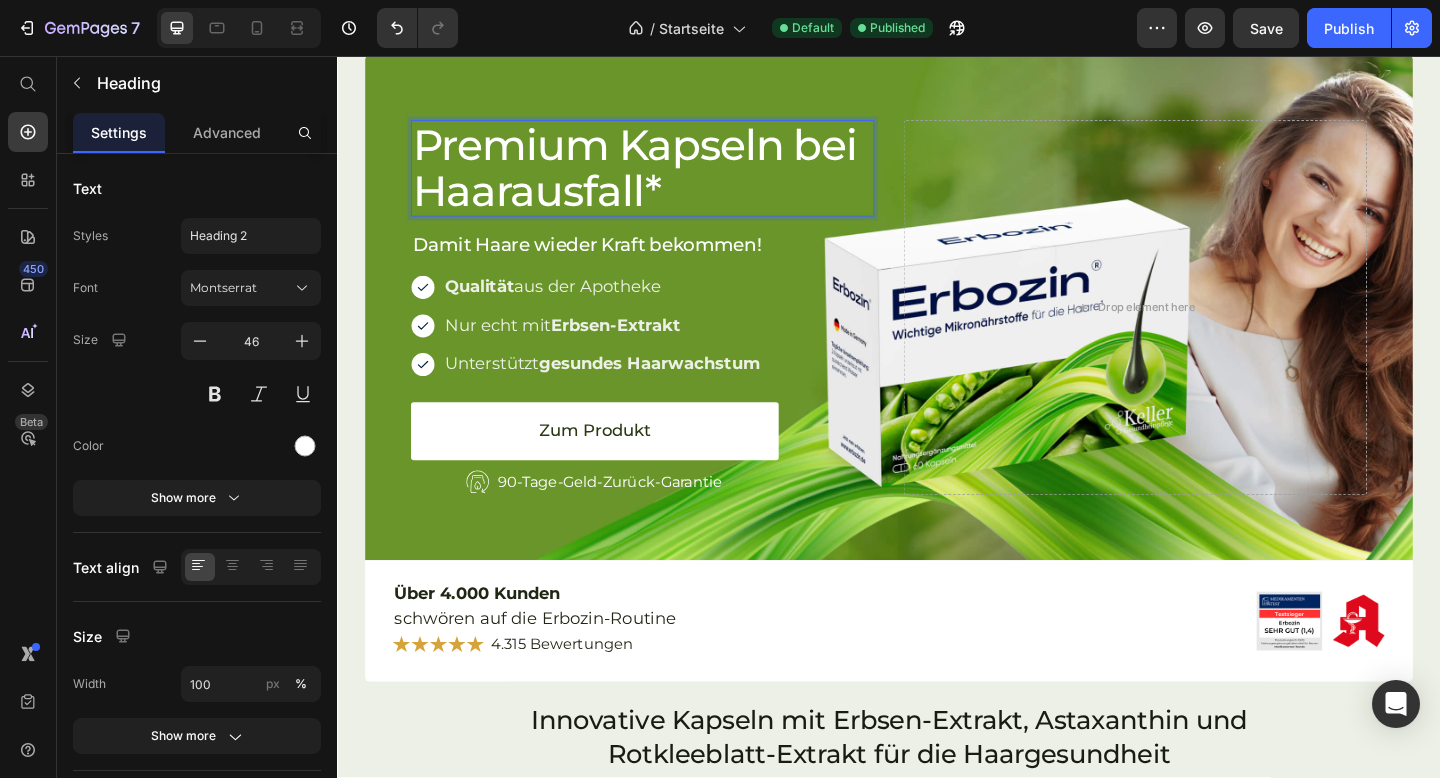 click on "Premium Kapseln bei Haarausfall*" at bounding box center (669, 178) 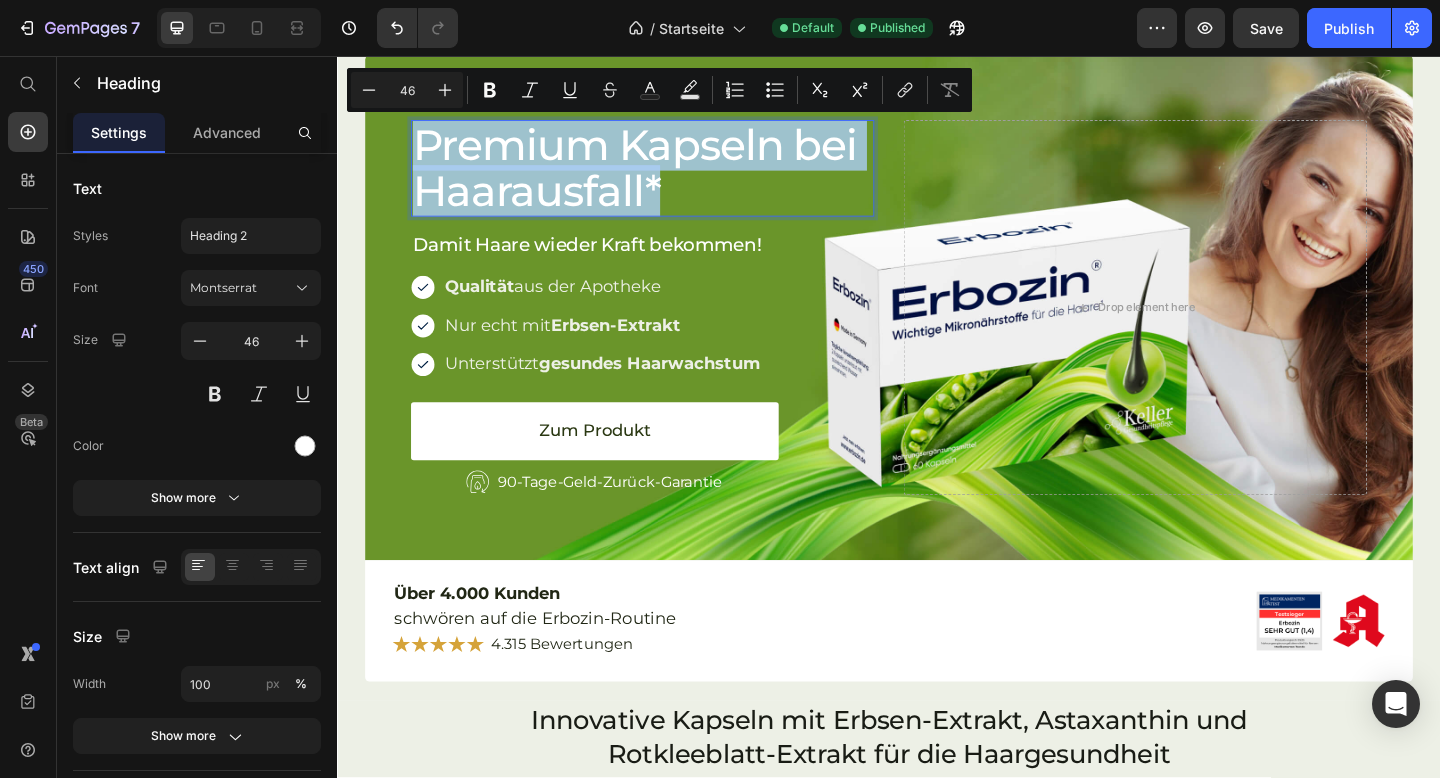 click on "Premium Kapseln bei Haarausfall*" at bounding box center (669, 178) 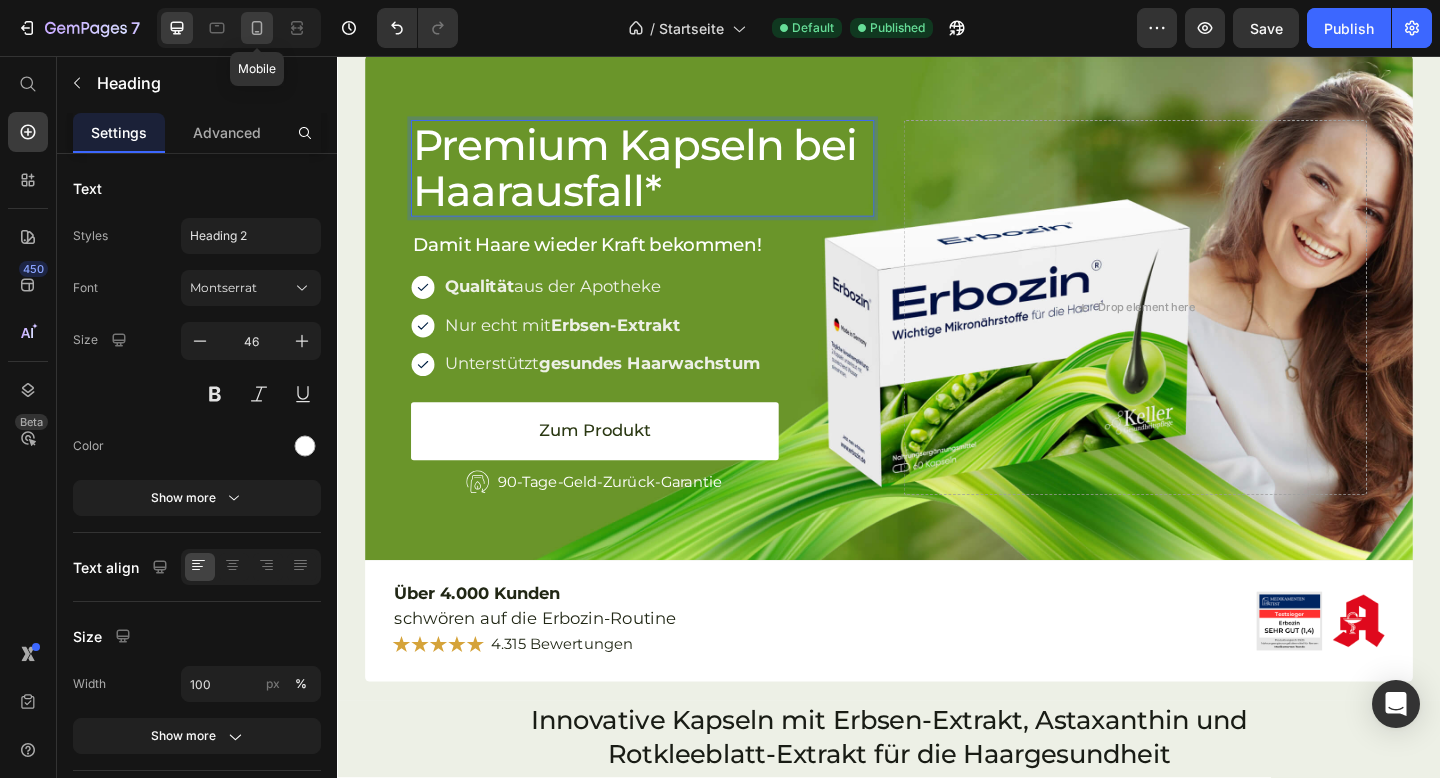 click 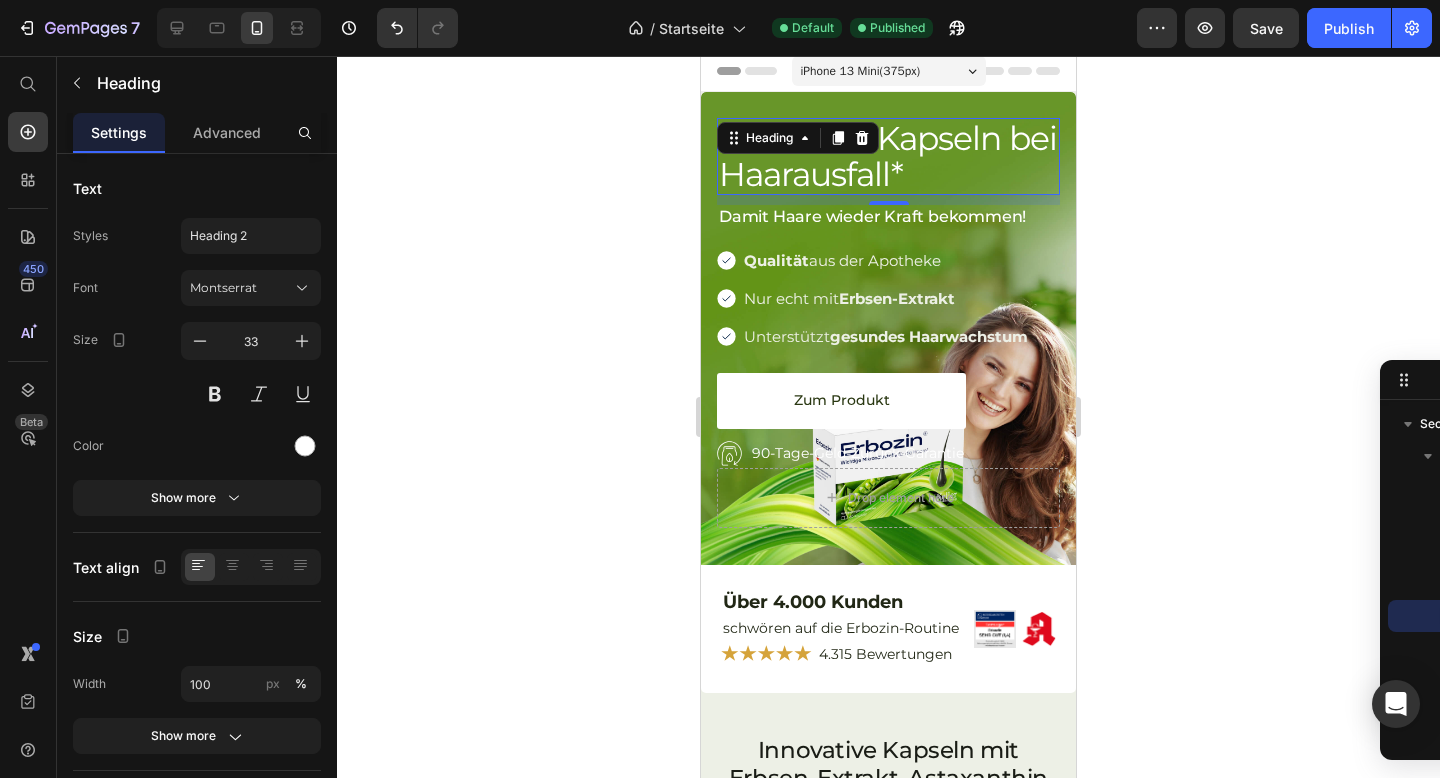 scroll, scrollTop: 0, scrollLeft: 0, axis: both 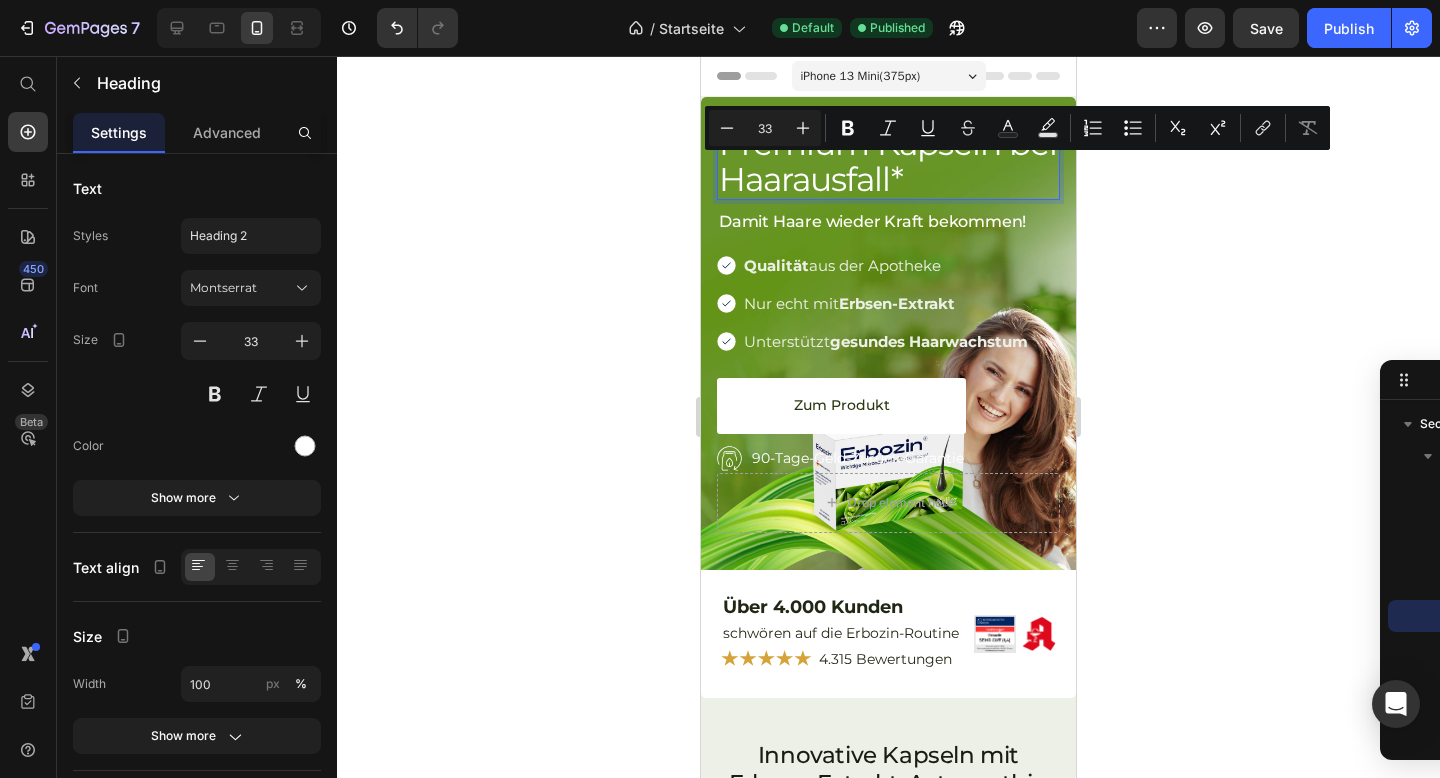click on "Premium Kapseln bei Haarausfall*" at bounding box center [888, 161] 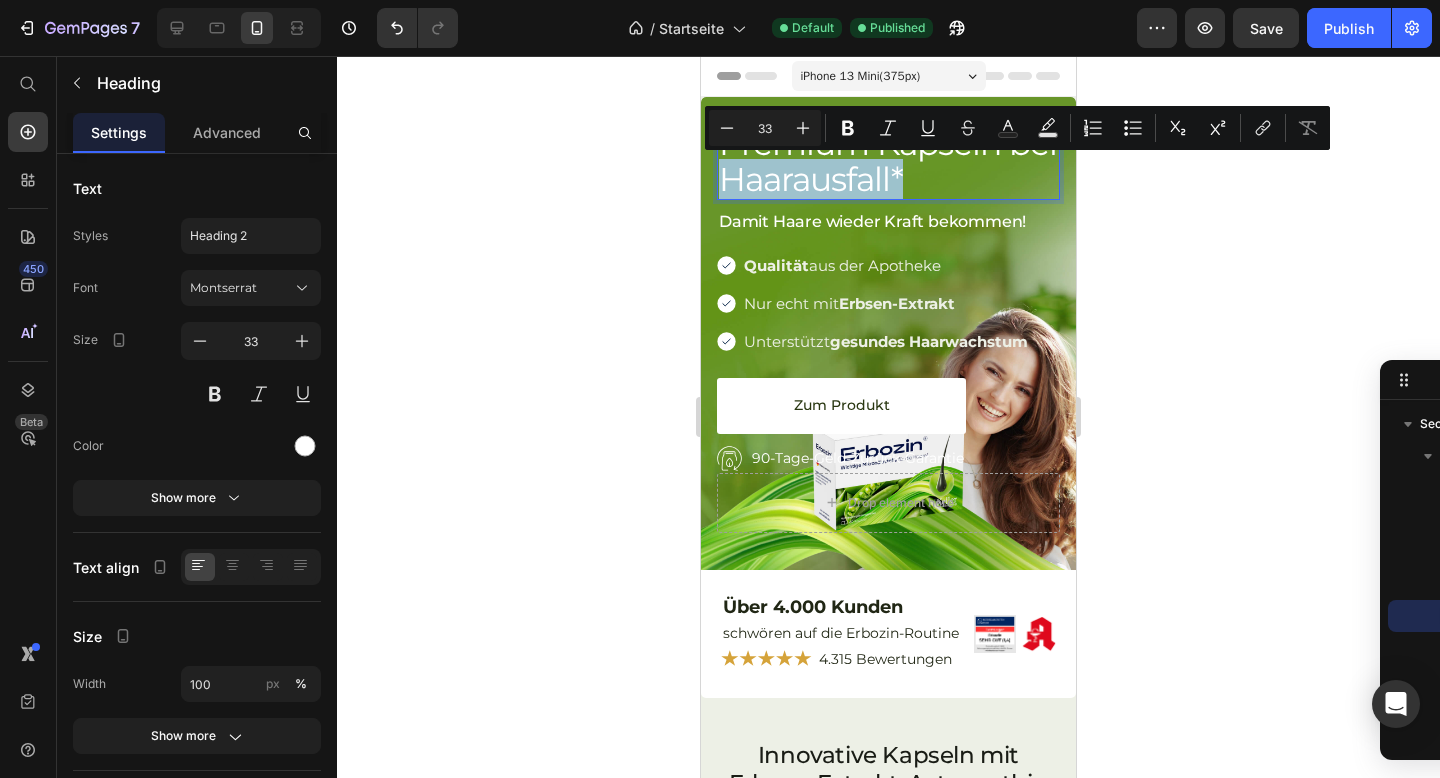 drag, startPoint x: 907, startPoint y: 181, endPoint x: 722, endPoint y: 183, distance: 185.0108 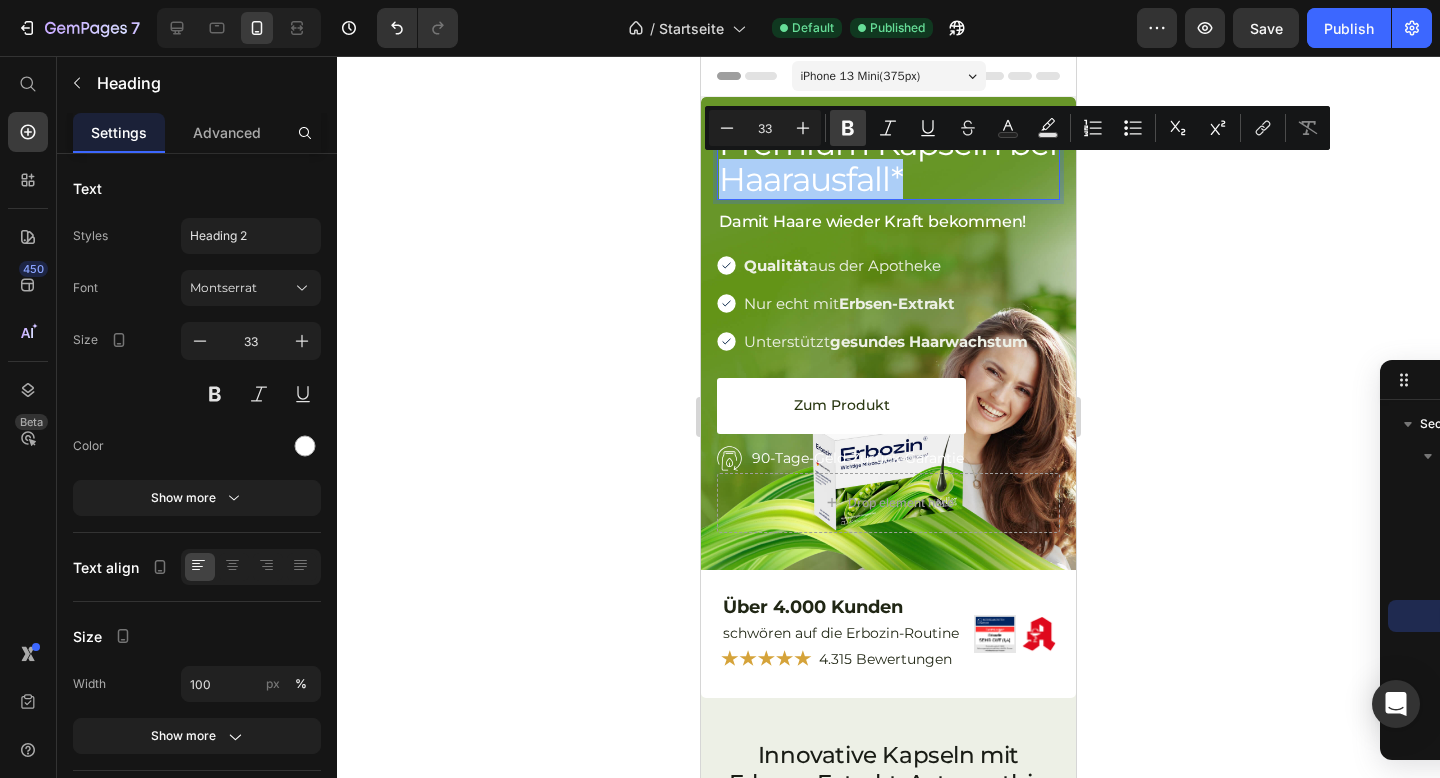 click 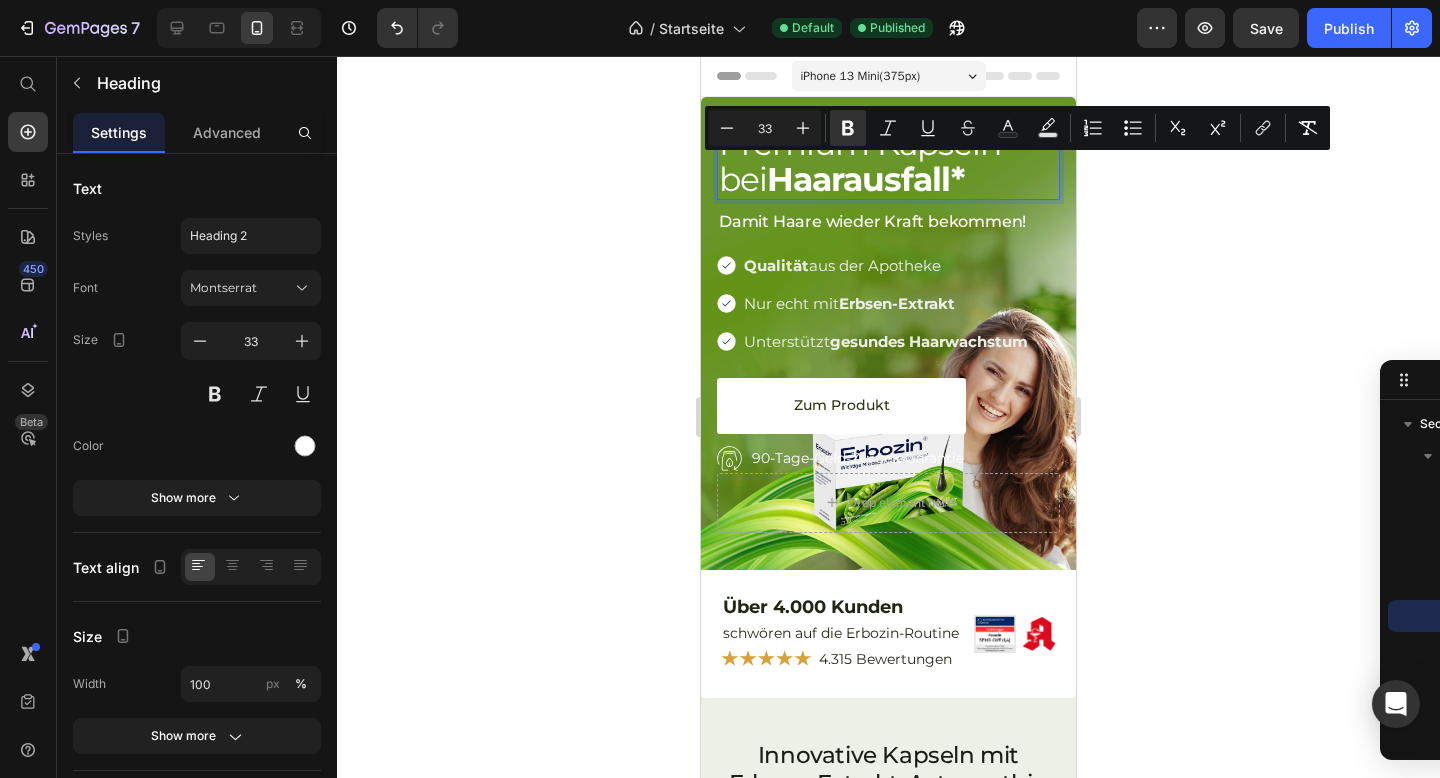 click 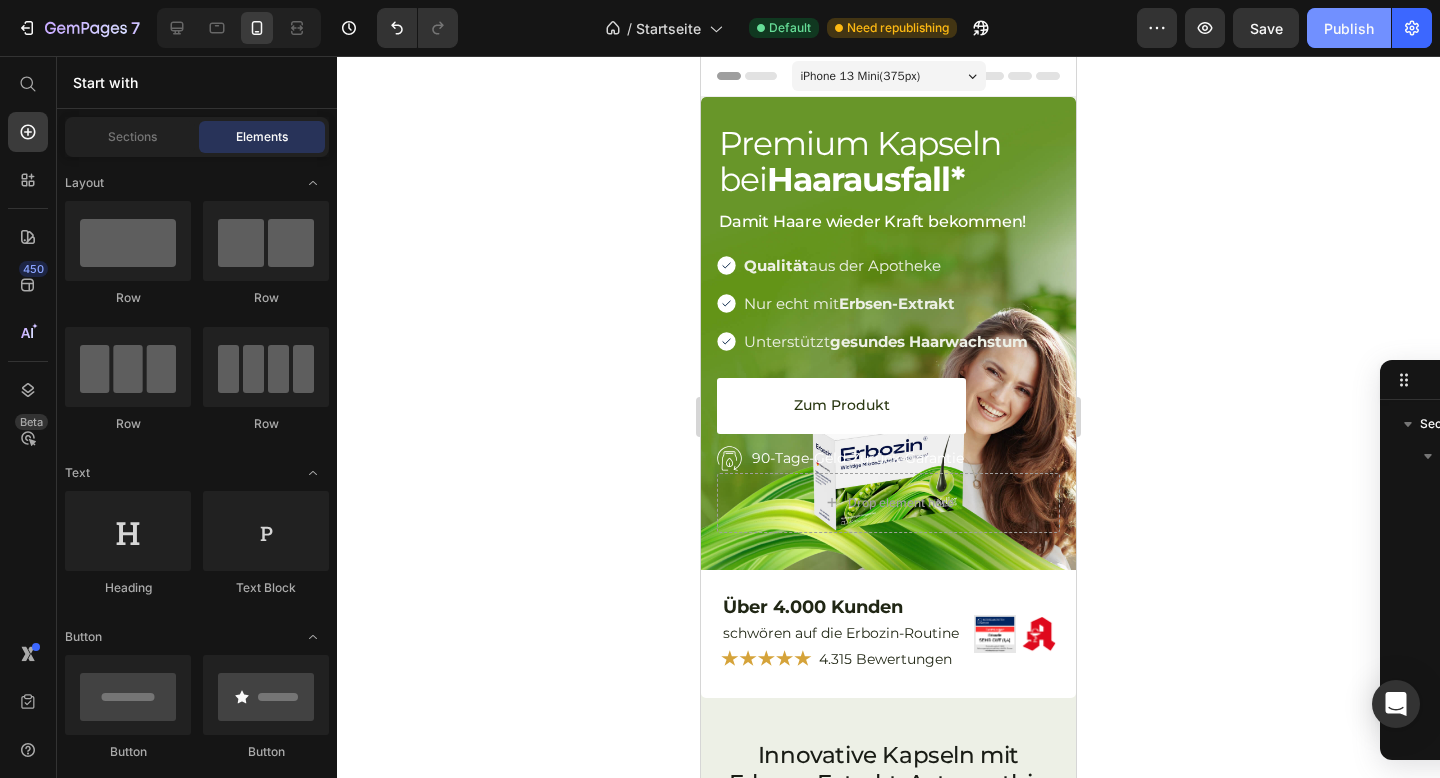 click on "Publish" at bounding box center [1349, 28] 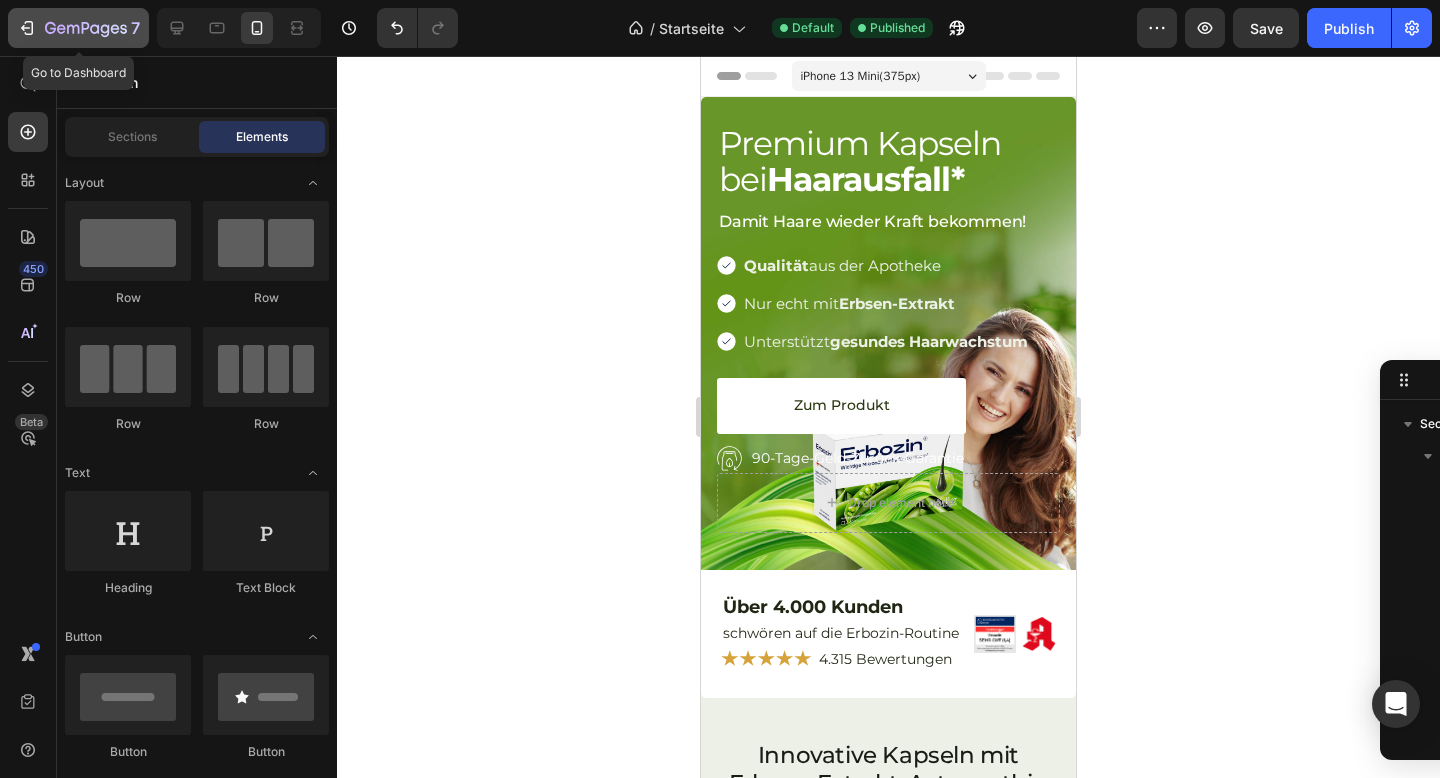 click on "7" 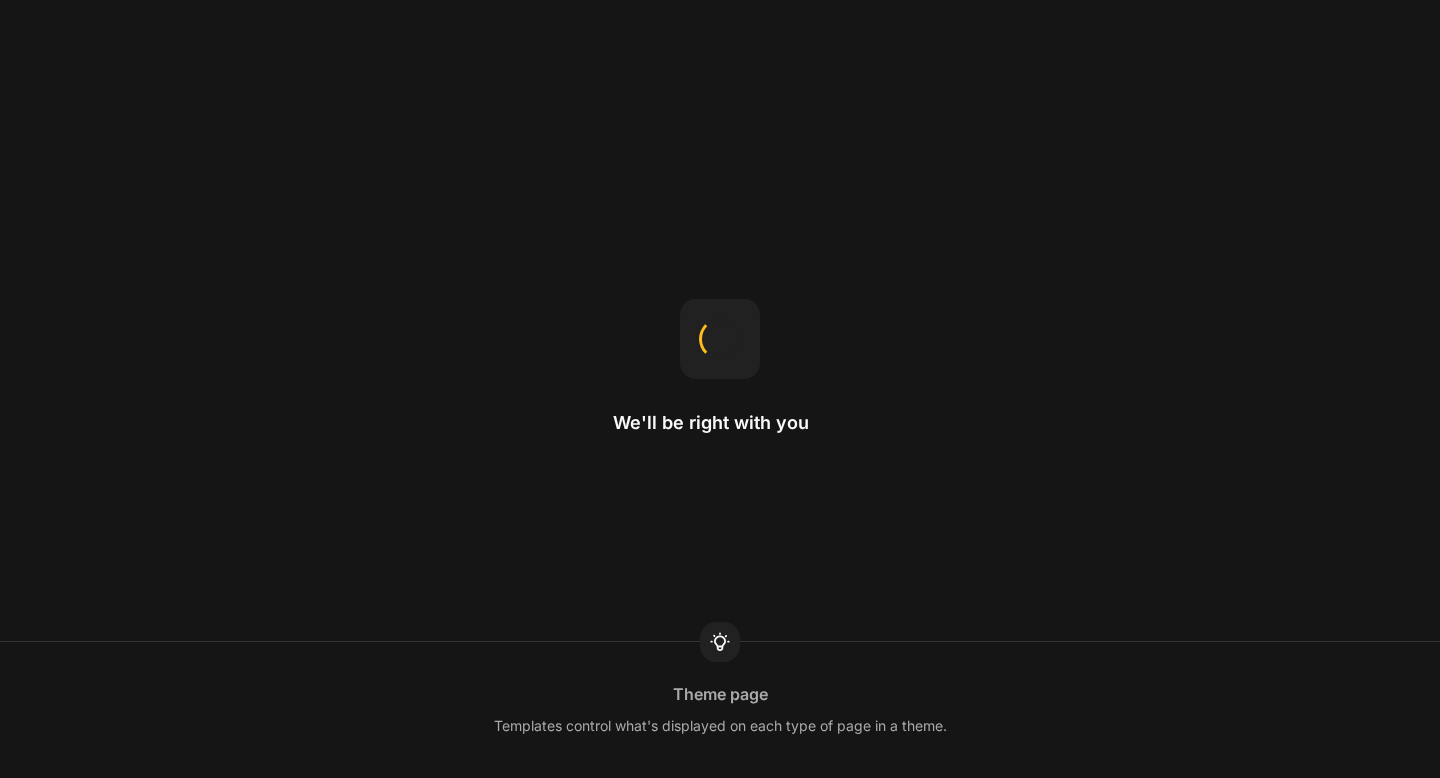 scroll, scrollTop: 0, scrollLeft: 0, axis: both 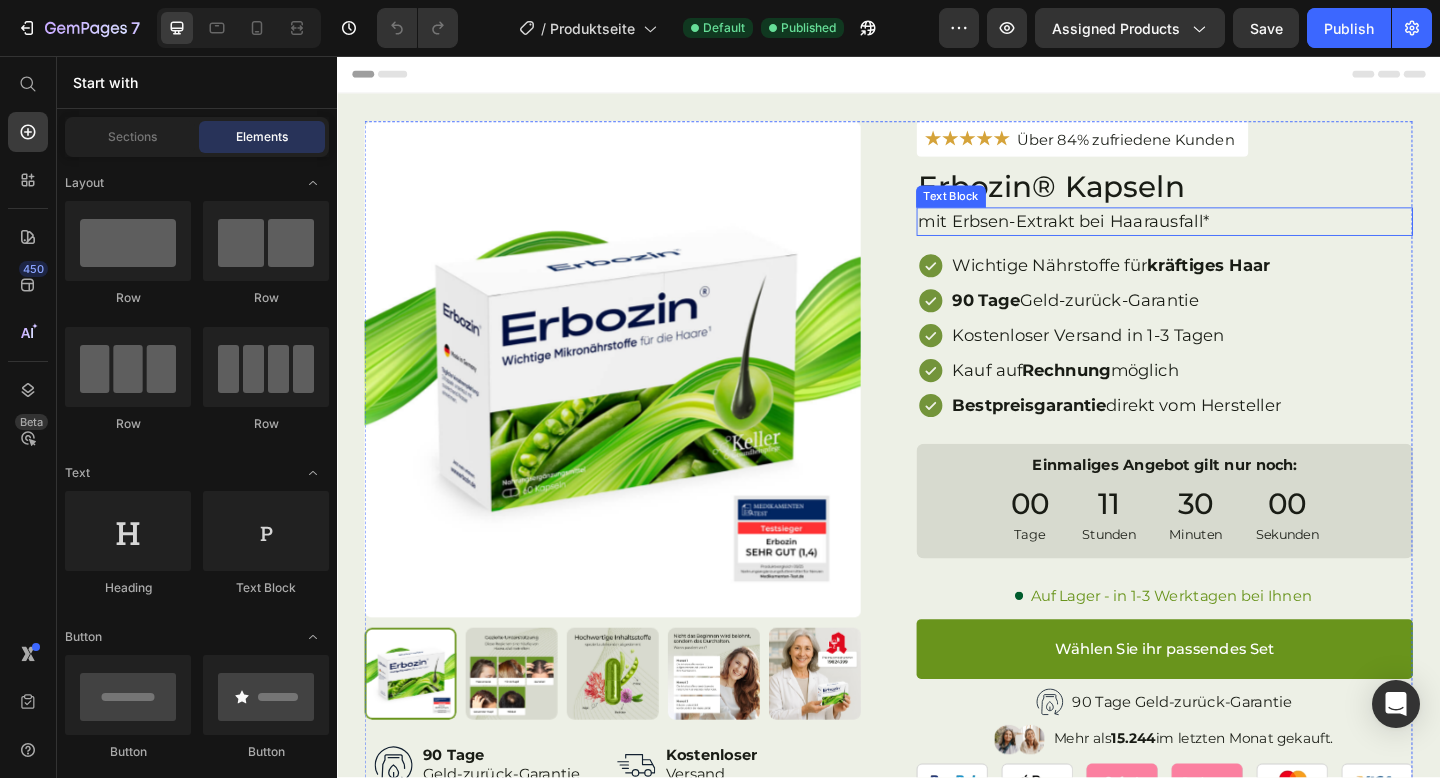 click on "mit Erbsen-Extrakt bei Haarausfall*" at bounding box center (1237, 236) 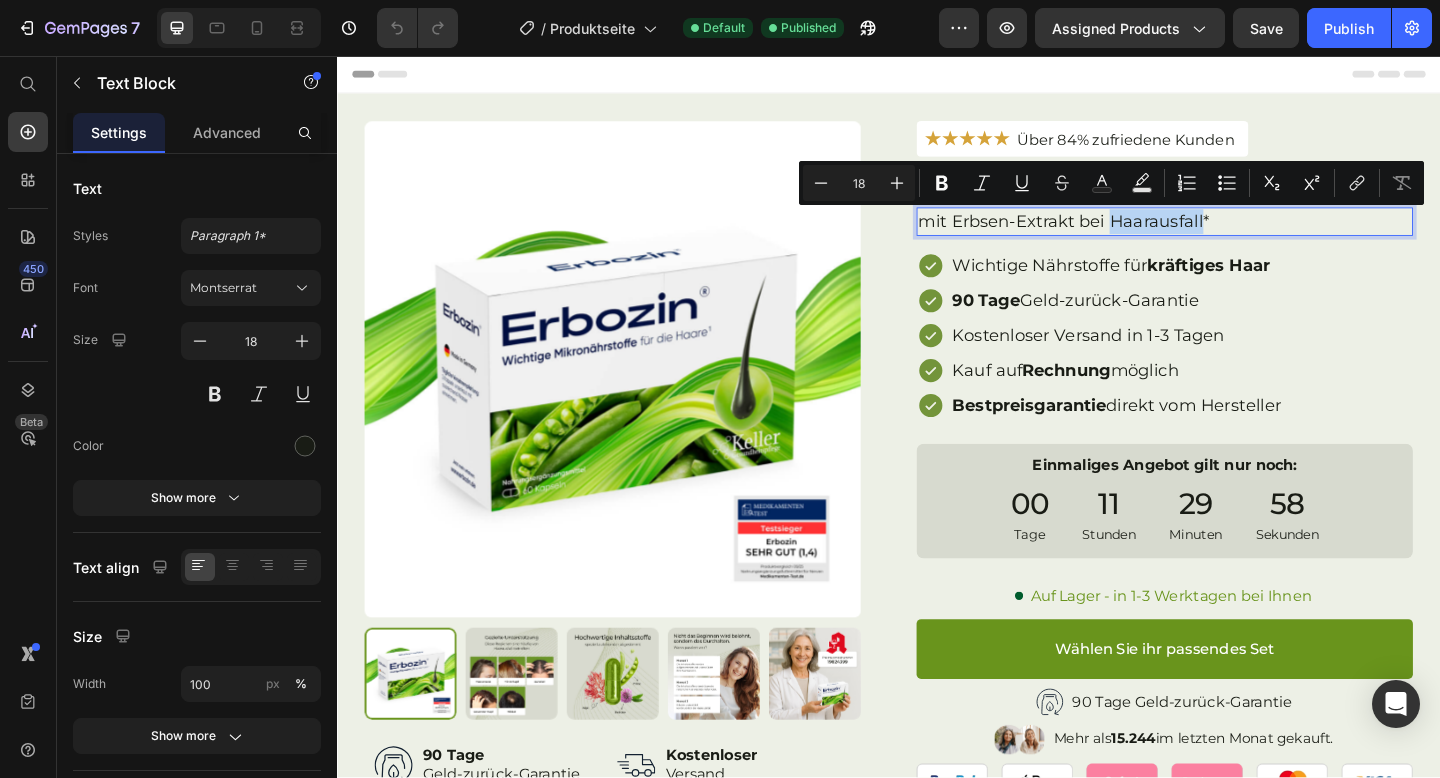 click on "mit Erbsen-Extrakt bei Haarausfall*" at bounding box center (1237, 236) 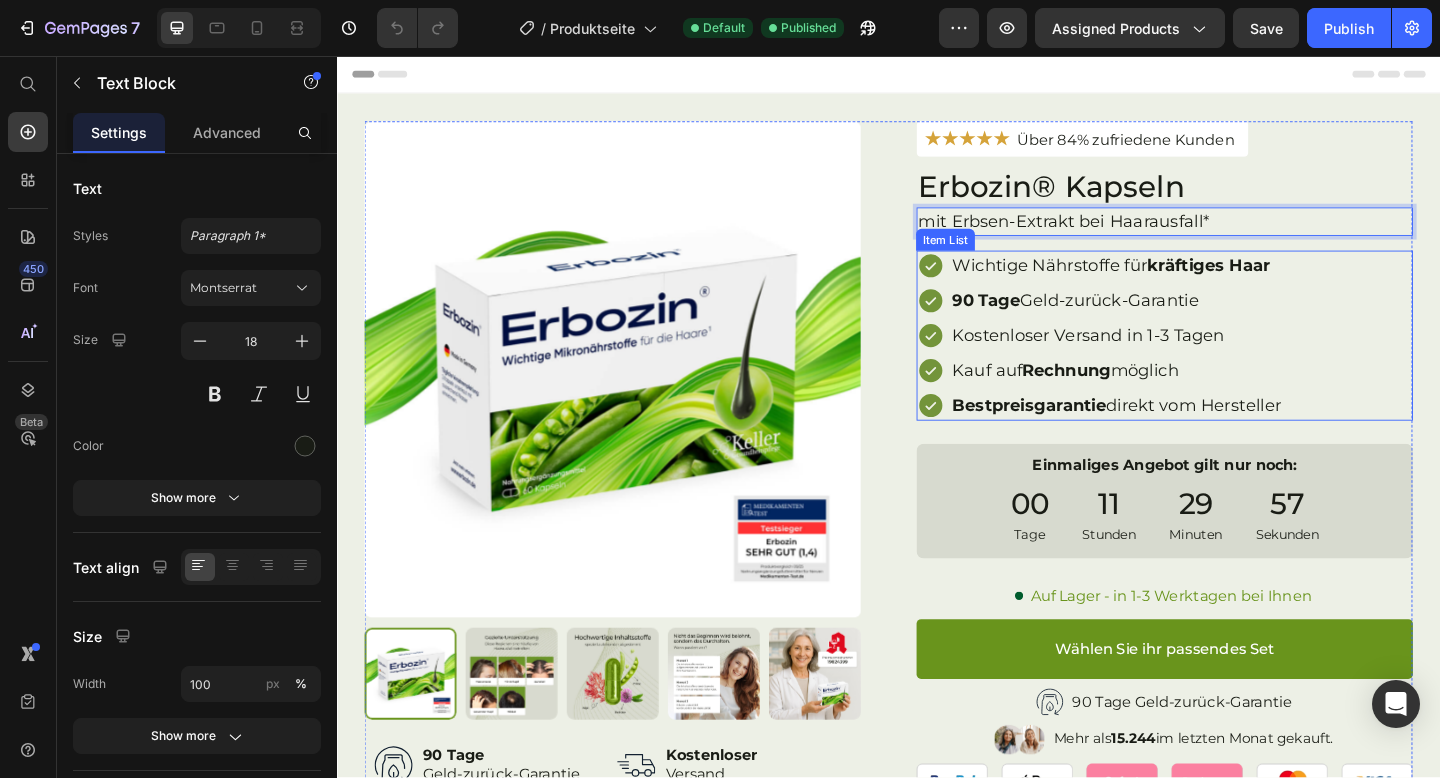 click on "Wichtige Nährstoffe für  kräftiges Haar 90 Tage  Geld-zurück-Garantie Kostenloser Versand in 1-3 Tagen Kauf auf  Rechnung  möglich Bestpreisgarantie  direkt vom Hersteller" at bounding box center (1237, 360) 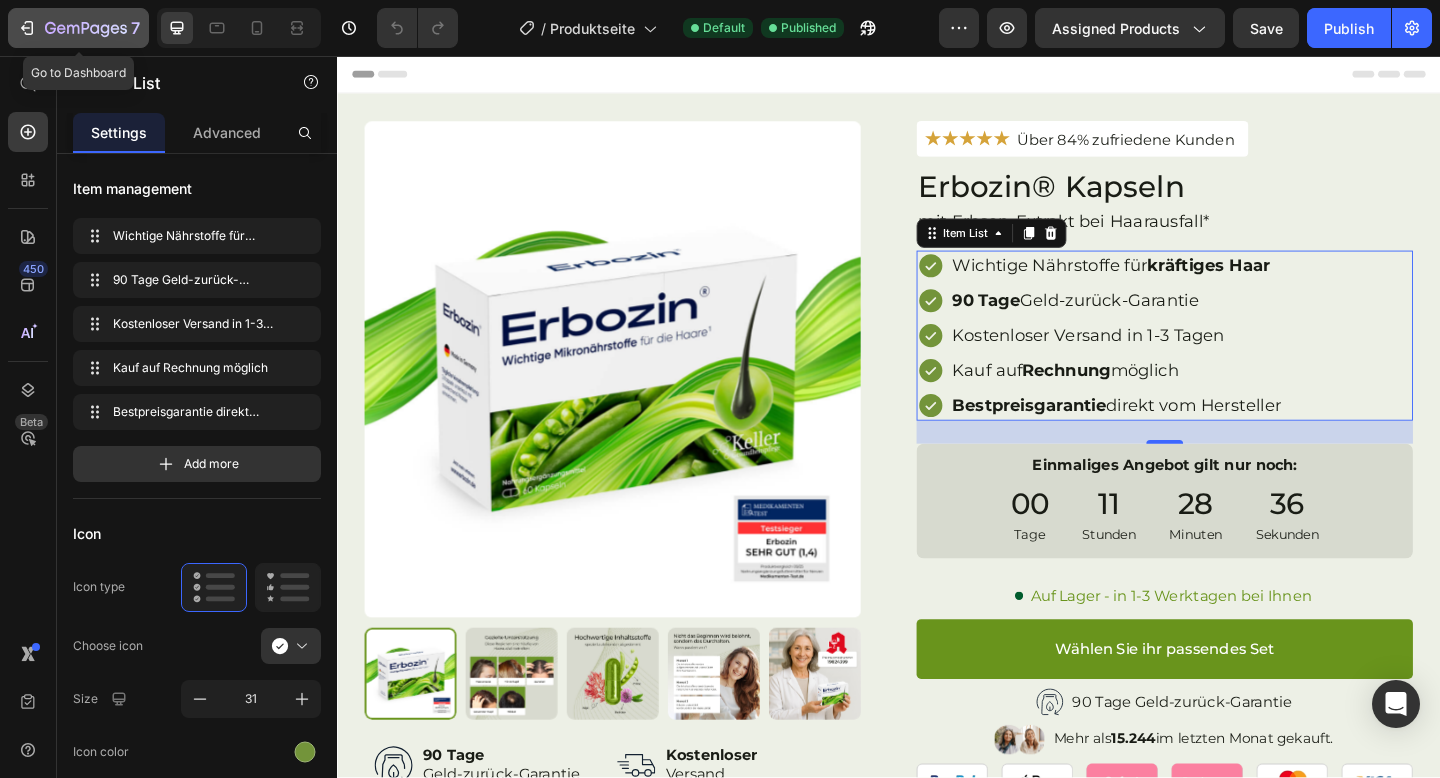 click on "7" at bounding box center (78, 28) 